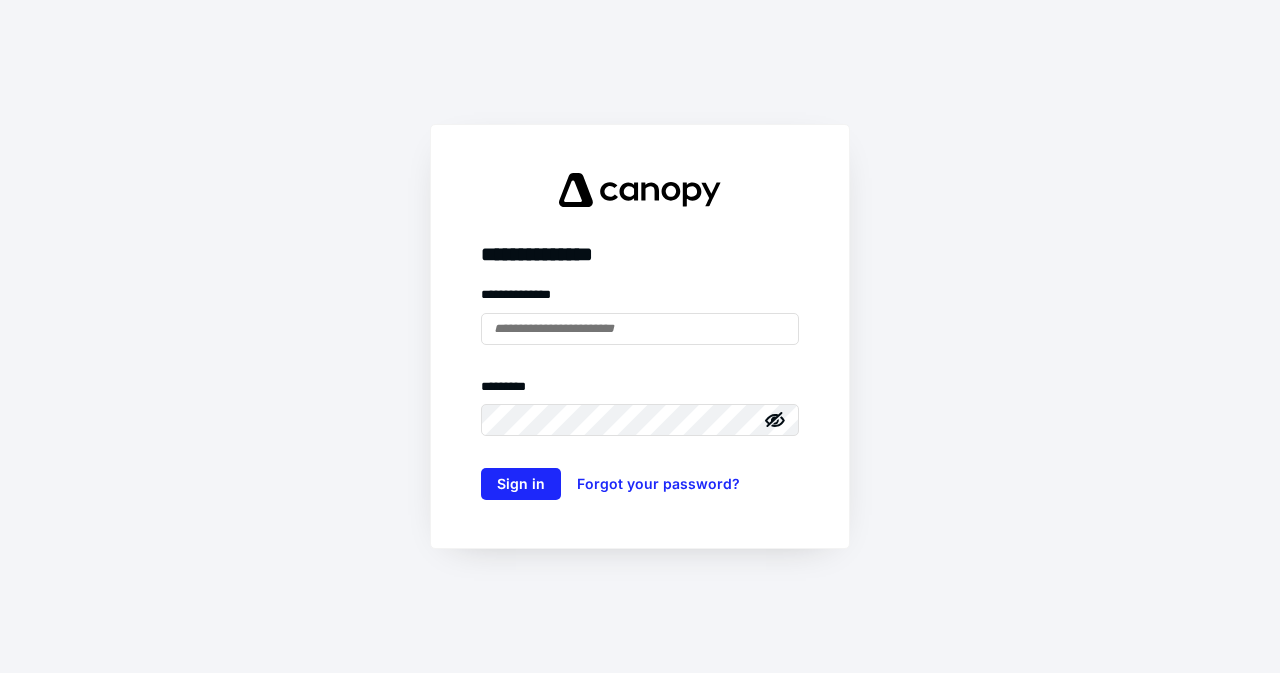 scroll, scrollTop: 0, scrollLeft: 0, axis: both 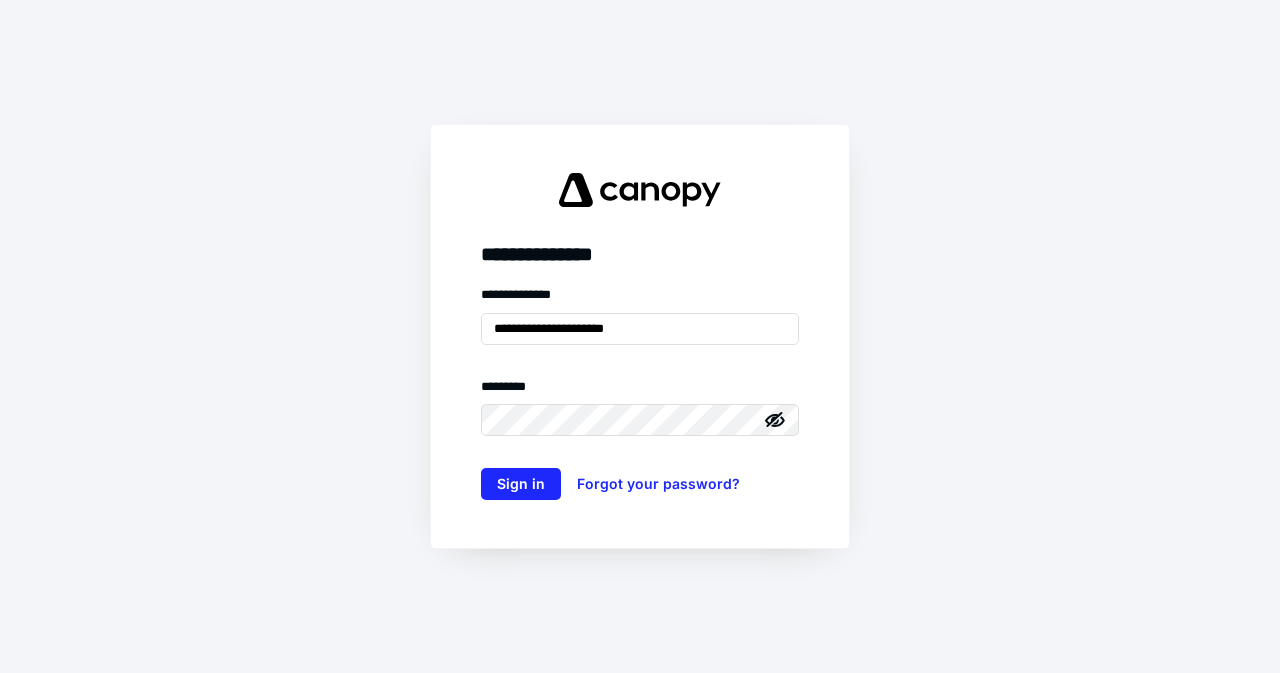 type on "**********" 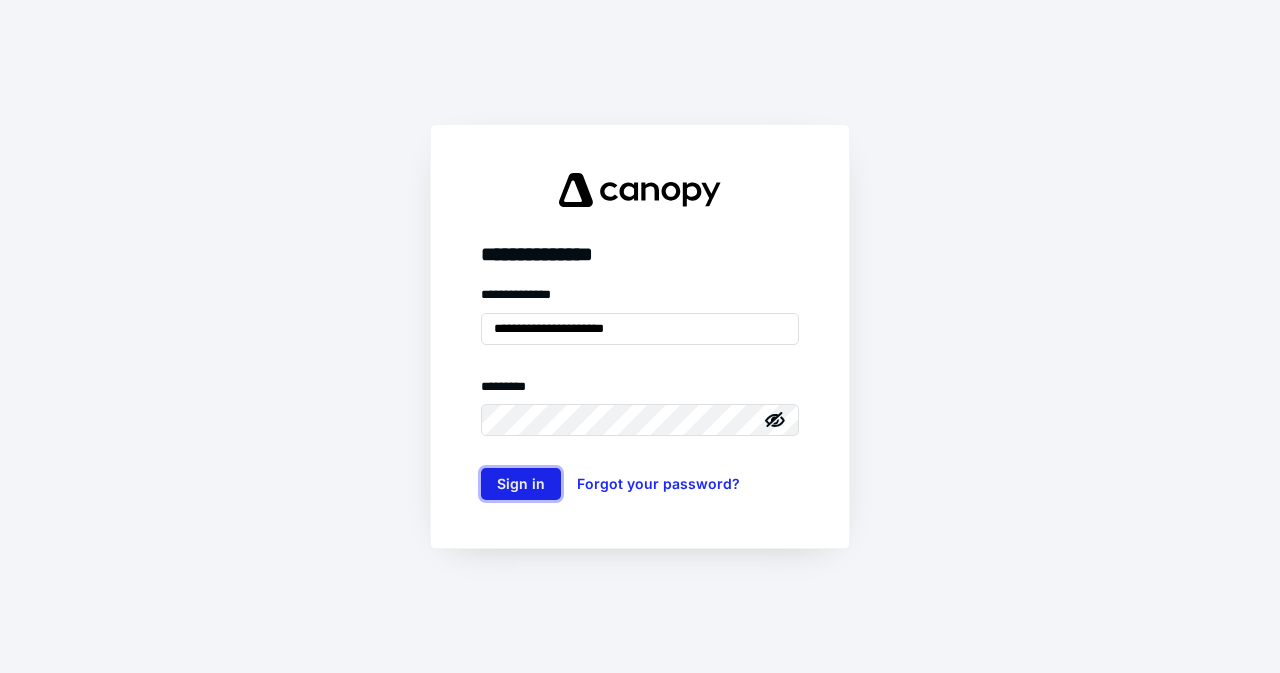 click on "Sign in" at bounding box center [521, 484] 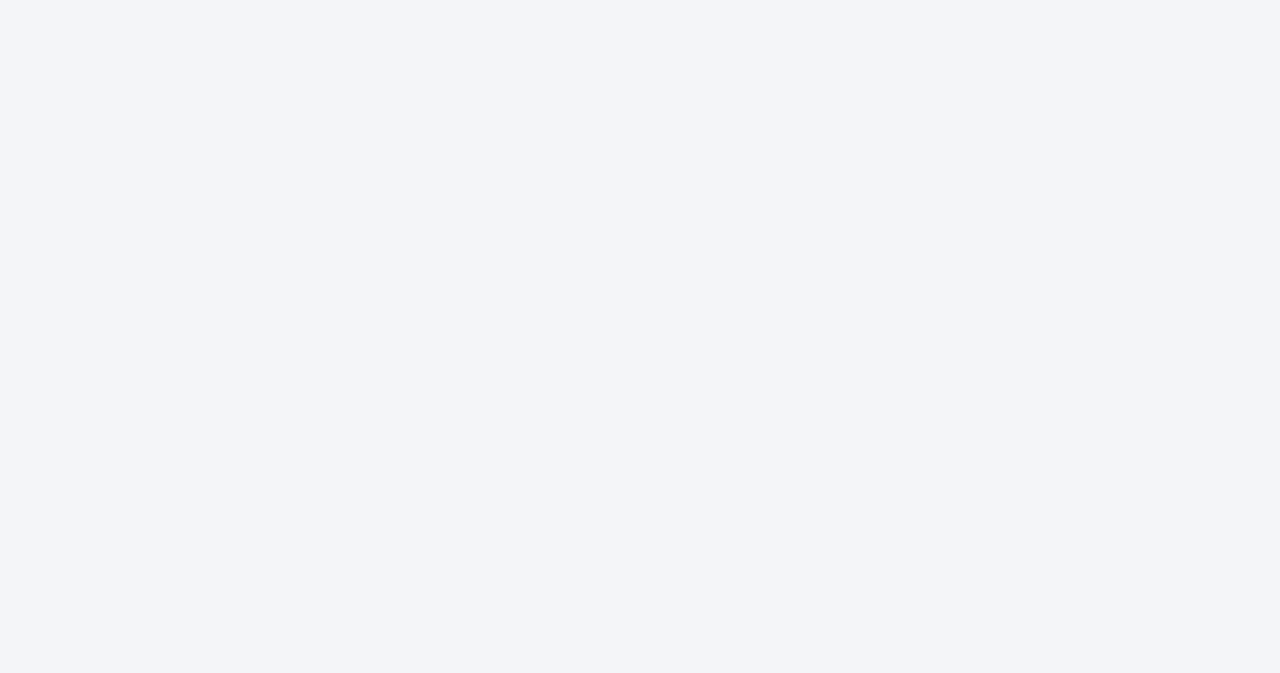 scroll, scrollTop: 0, scrollLeft: 0, axis: both 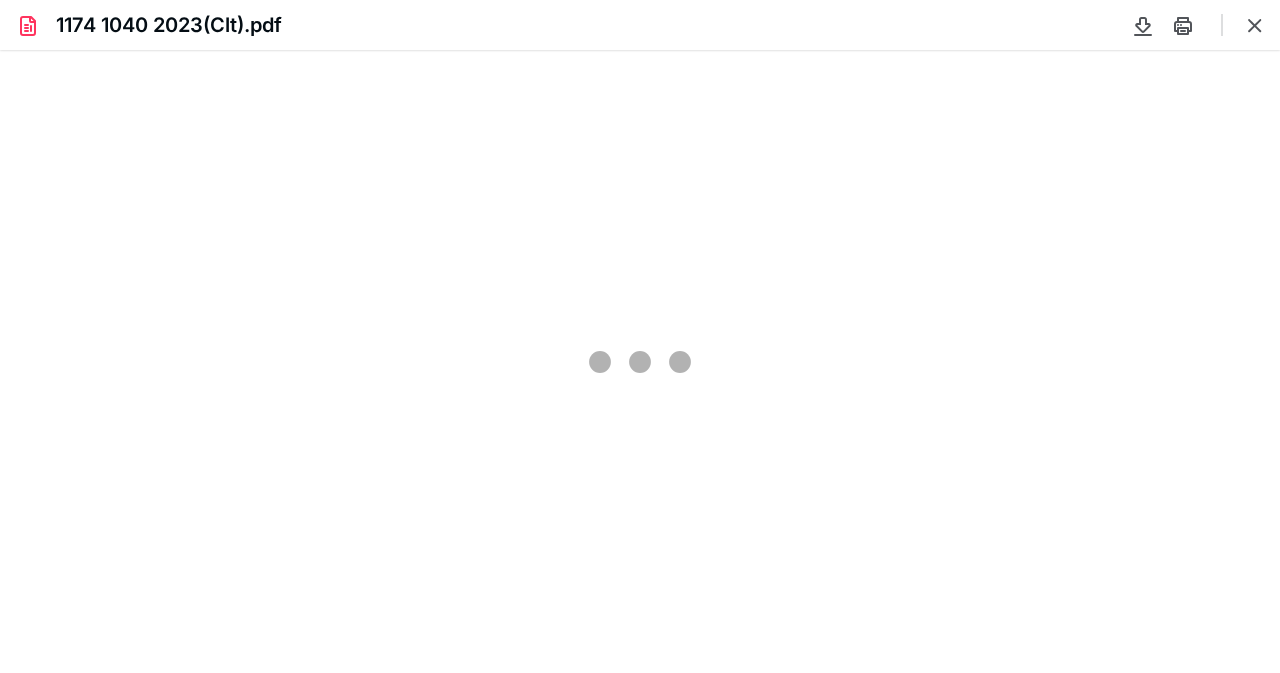 type on "74" 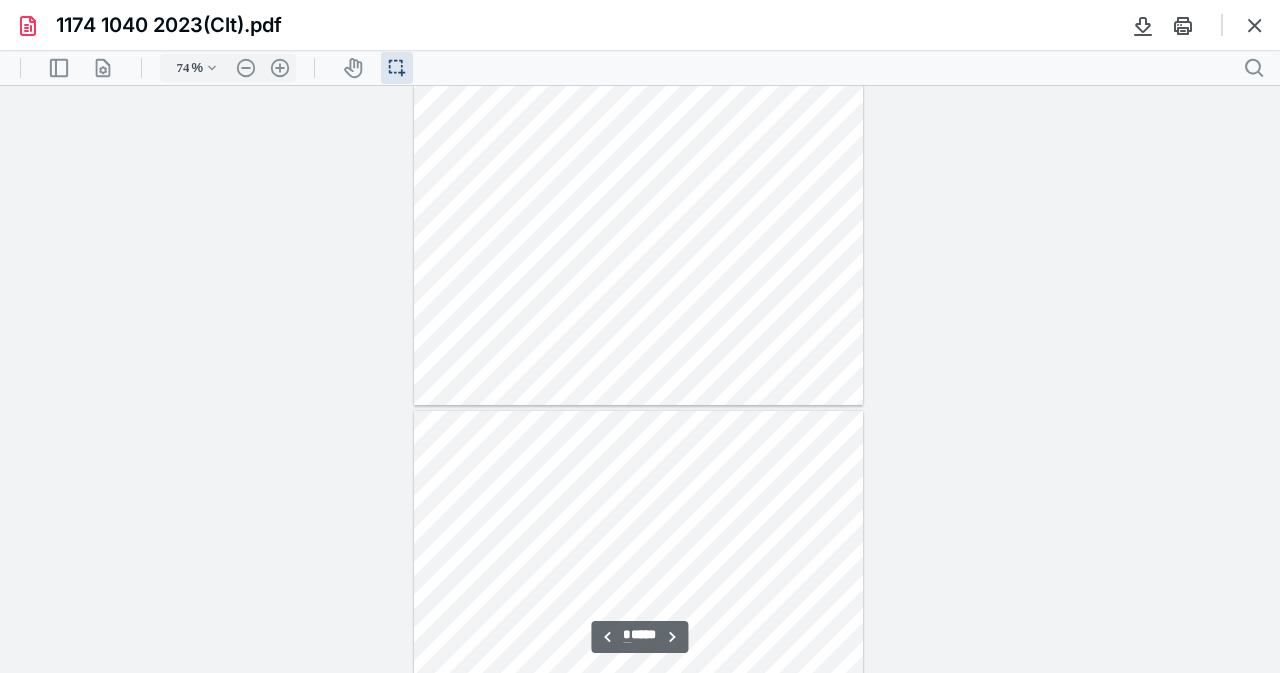 scroll, scrollTop: 3600, scrollLeft: 0, axis: vertical 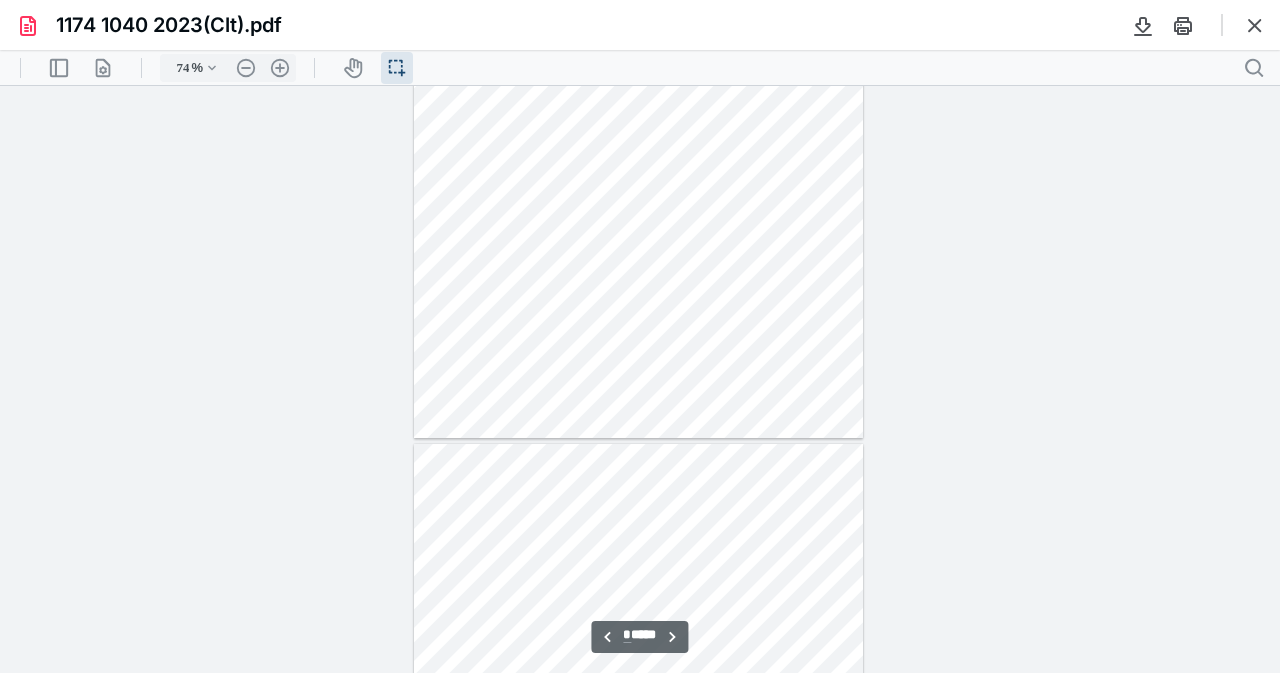 type on "*" 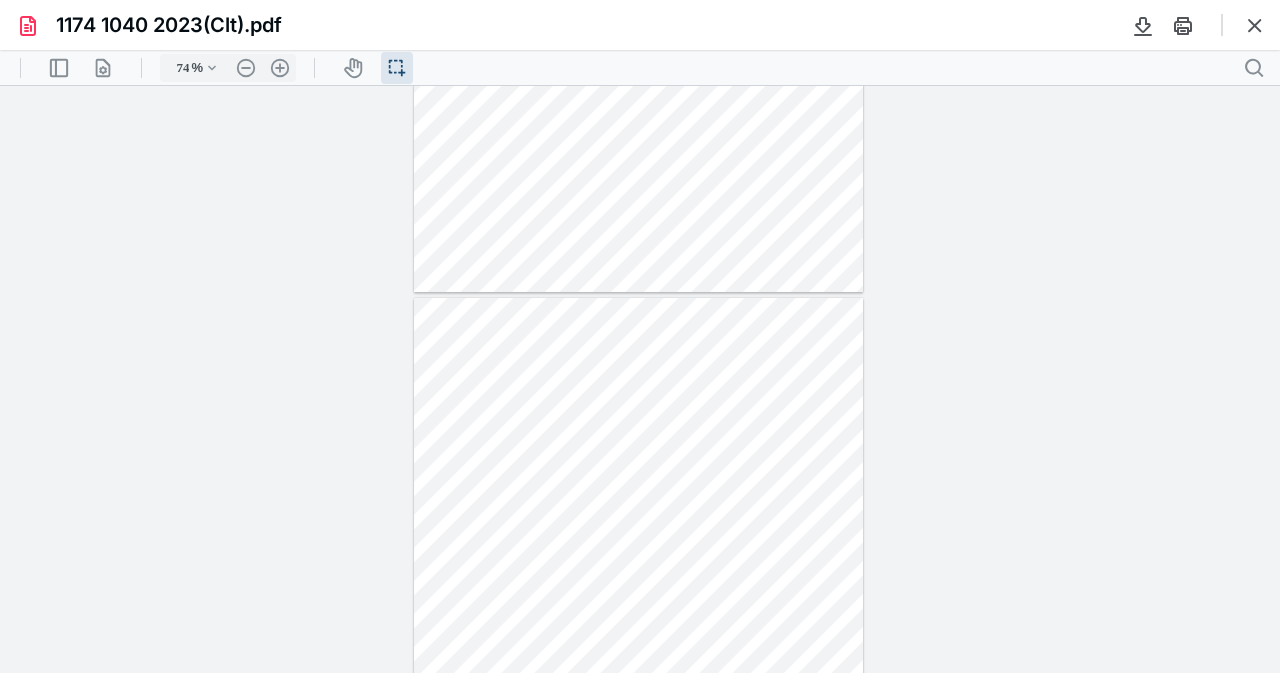 click at bounding box center [640, 379] 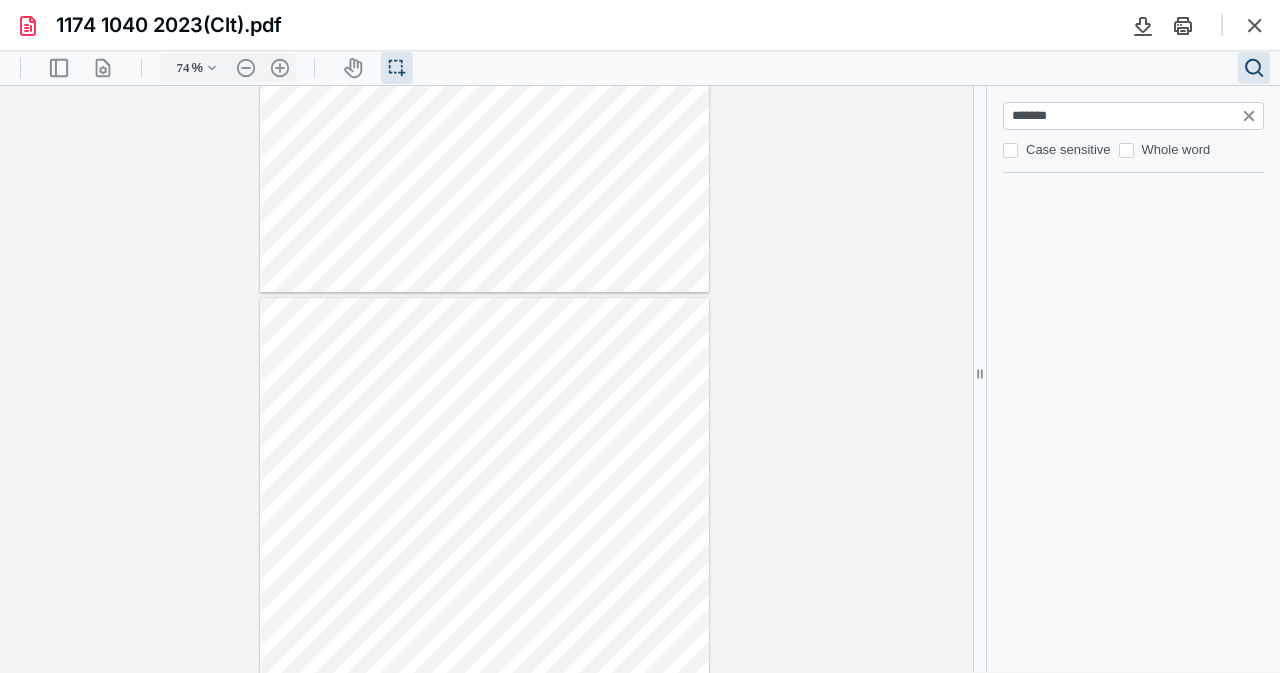 type on "********" 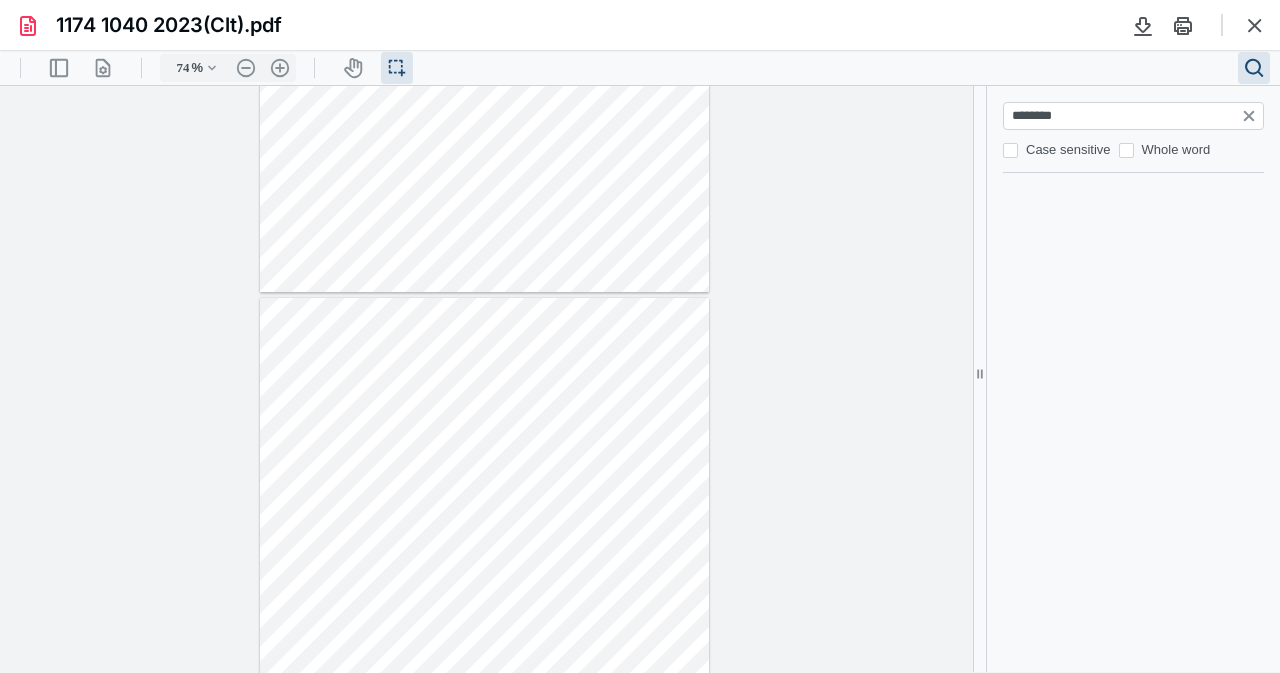 type on "*" 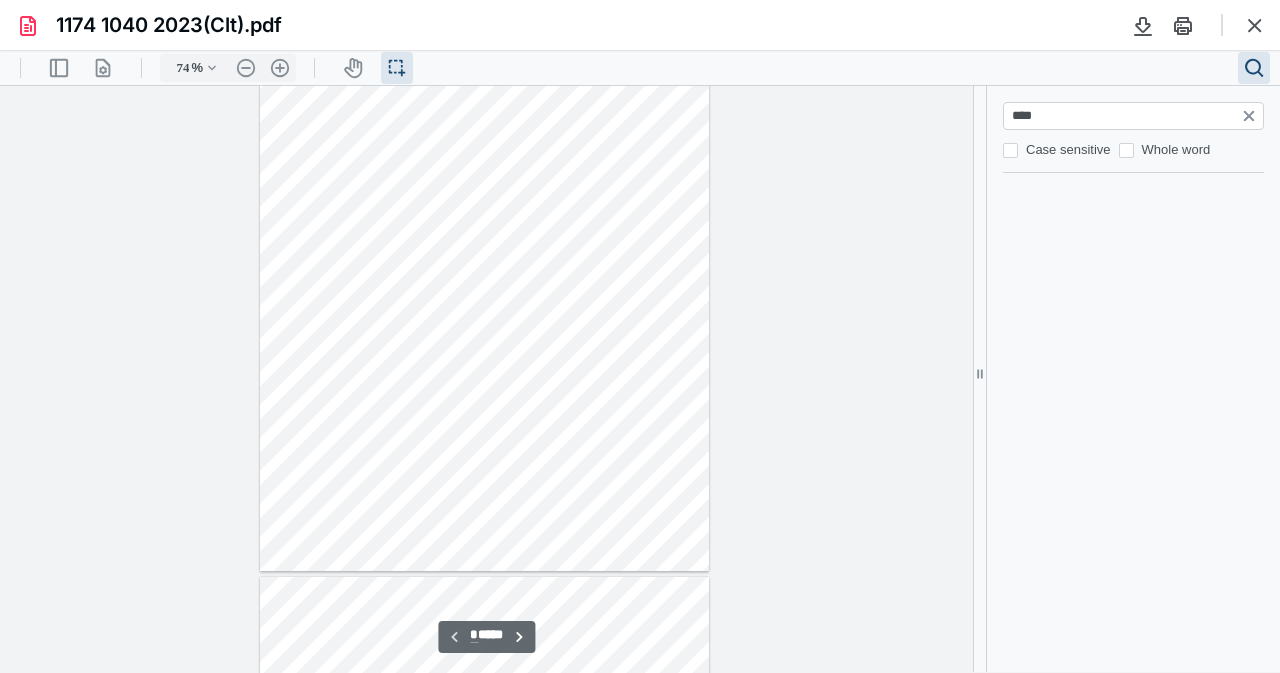 scroll, scrollTop: 0, scrollLeft: 0, axis: both 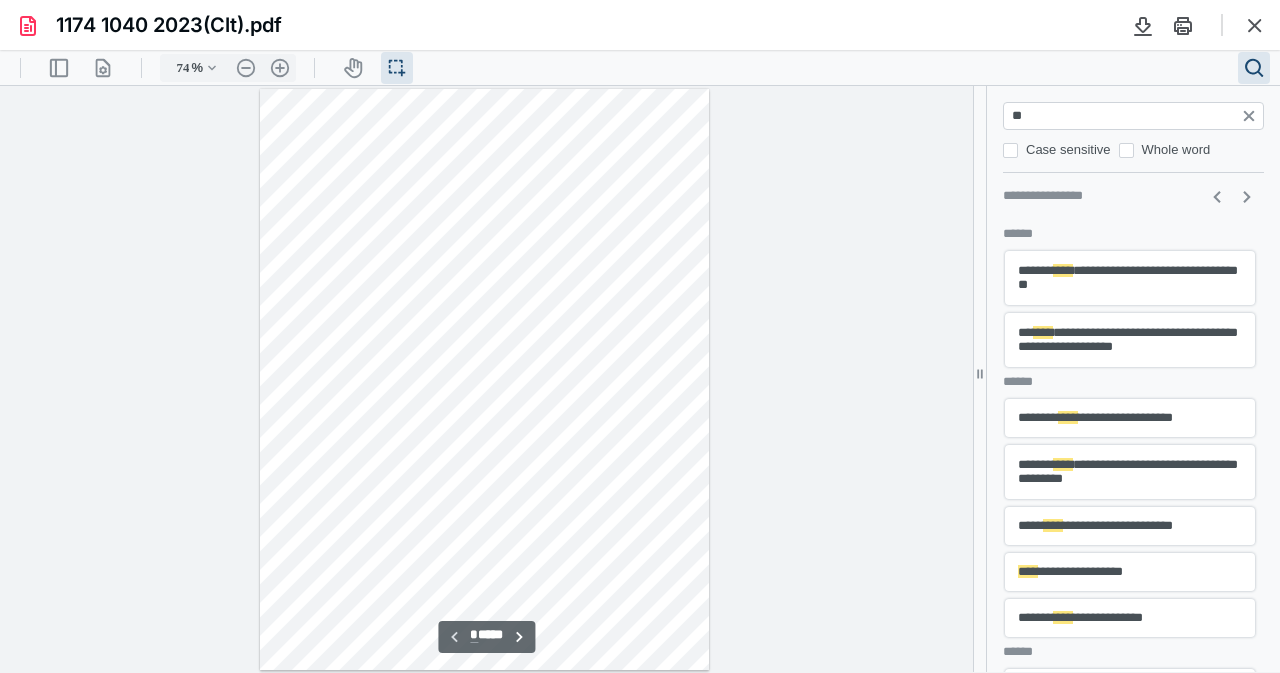 type on "*" 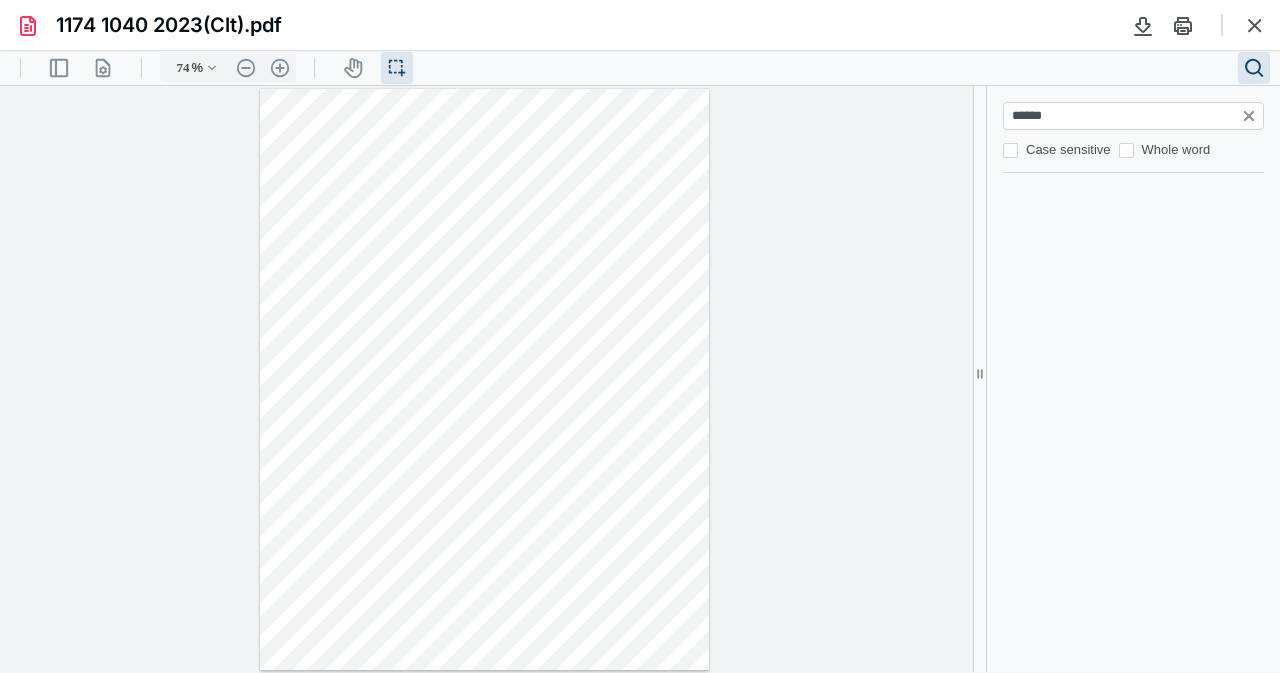 type on "*******" 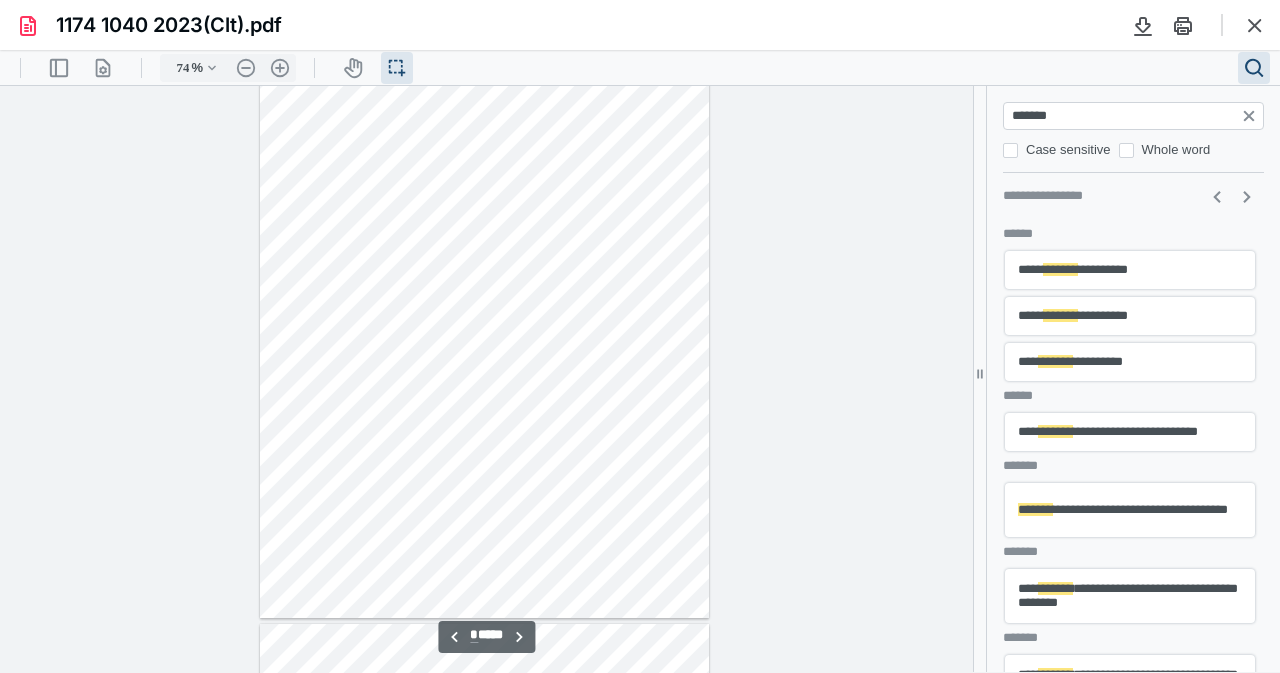 scroll, scrollTop: 1218, scrollLeft: 0, axis: vertical 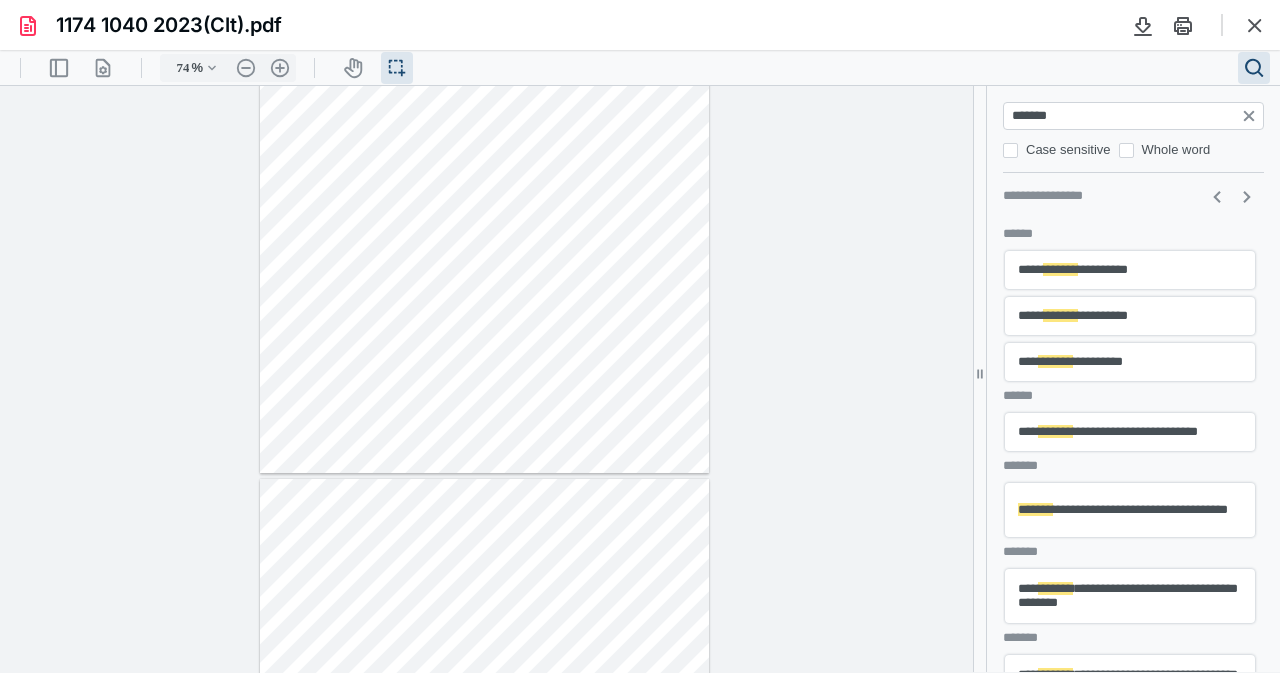type on "*" 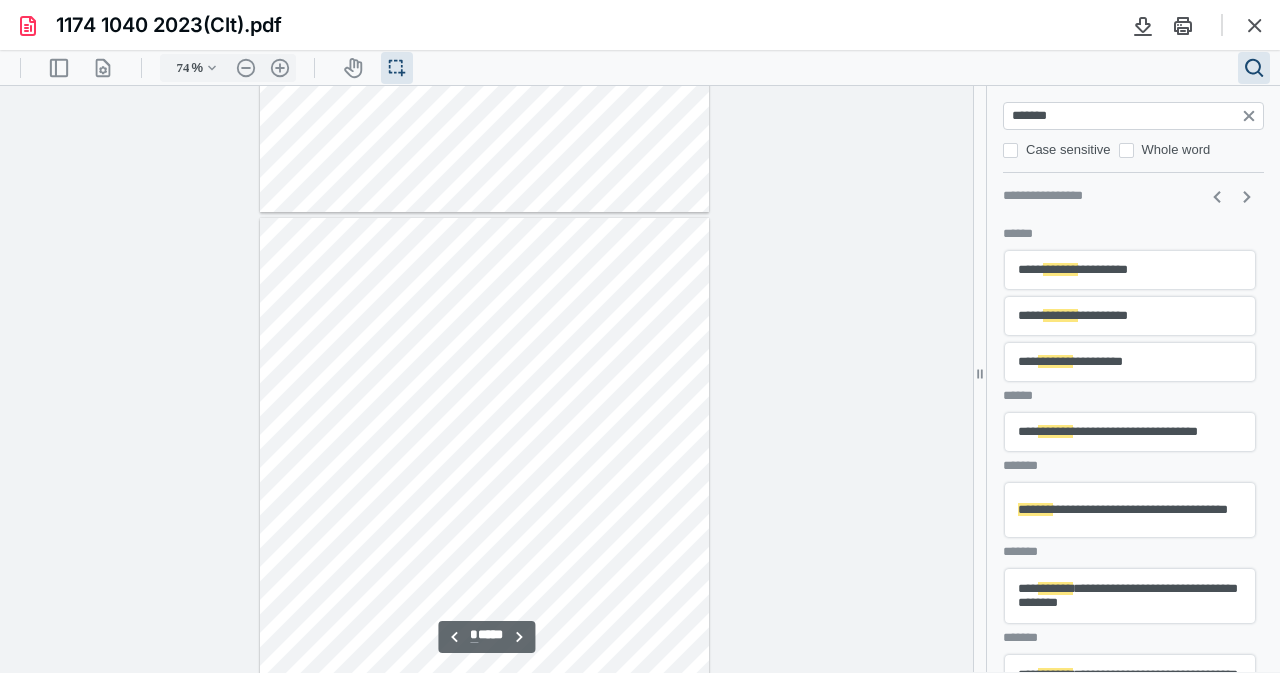 scroll, scrollTop: 1718, scrollLeft: 0, axis: vertical 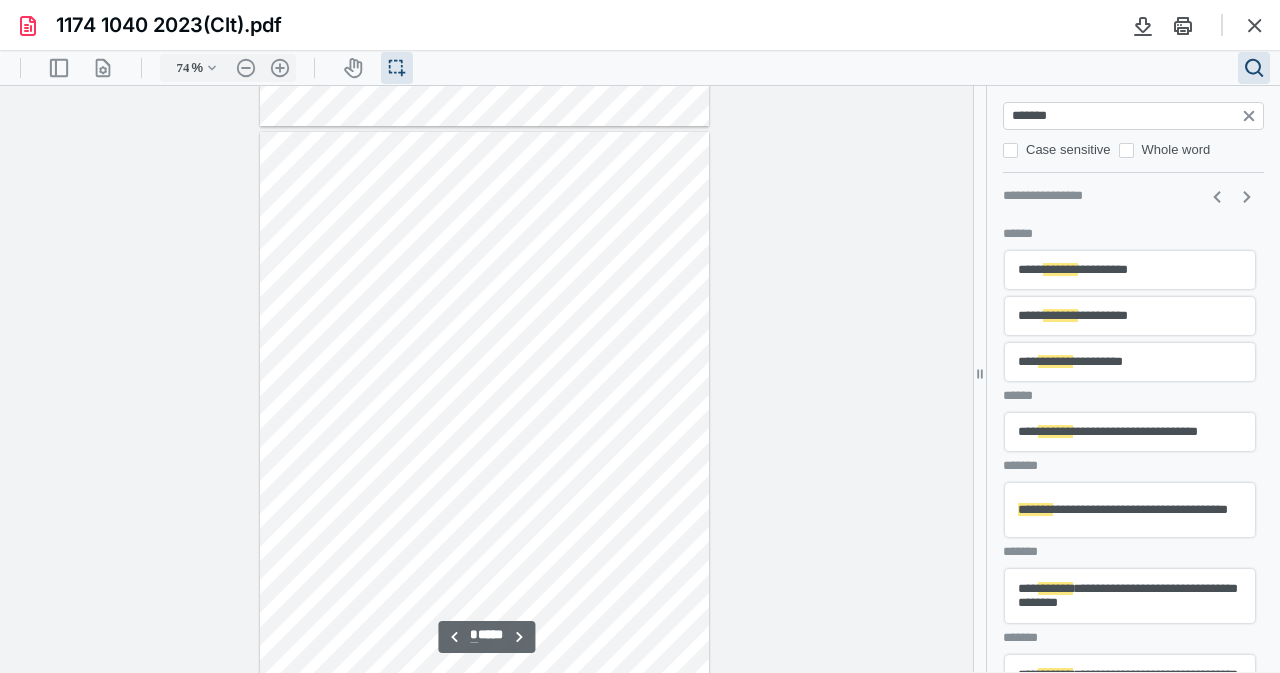 type on "*******" 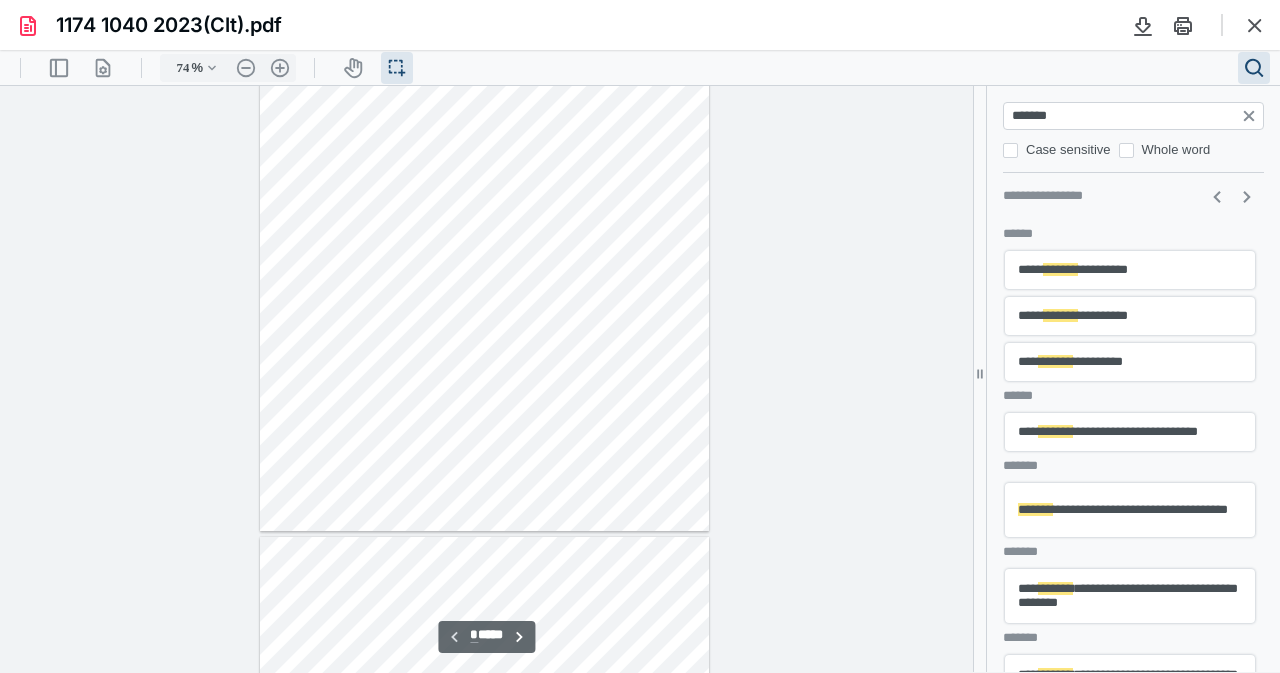 scroll, scrollTop: 0, scrollLeft: 0, axis: both 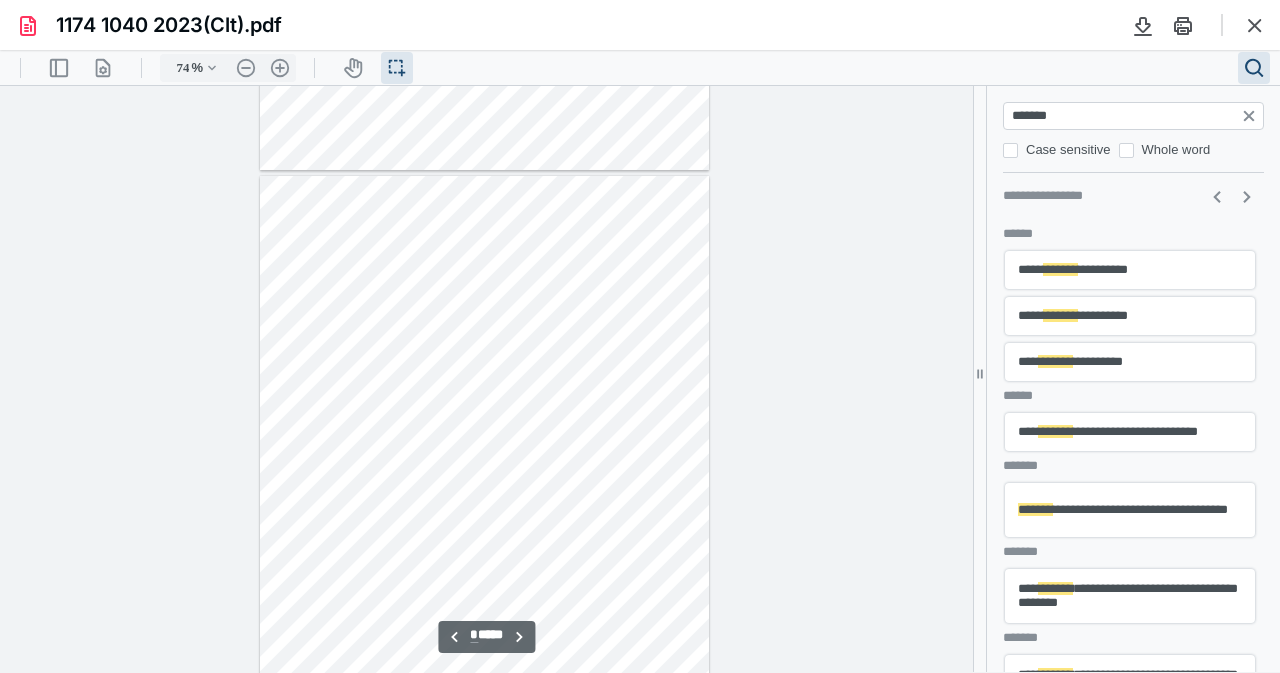 type on "*" 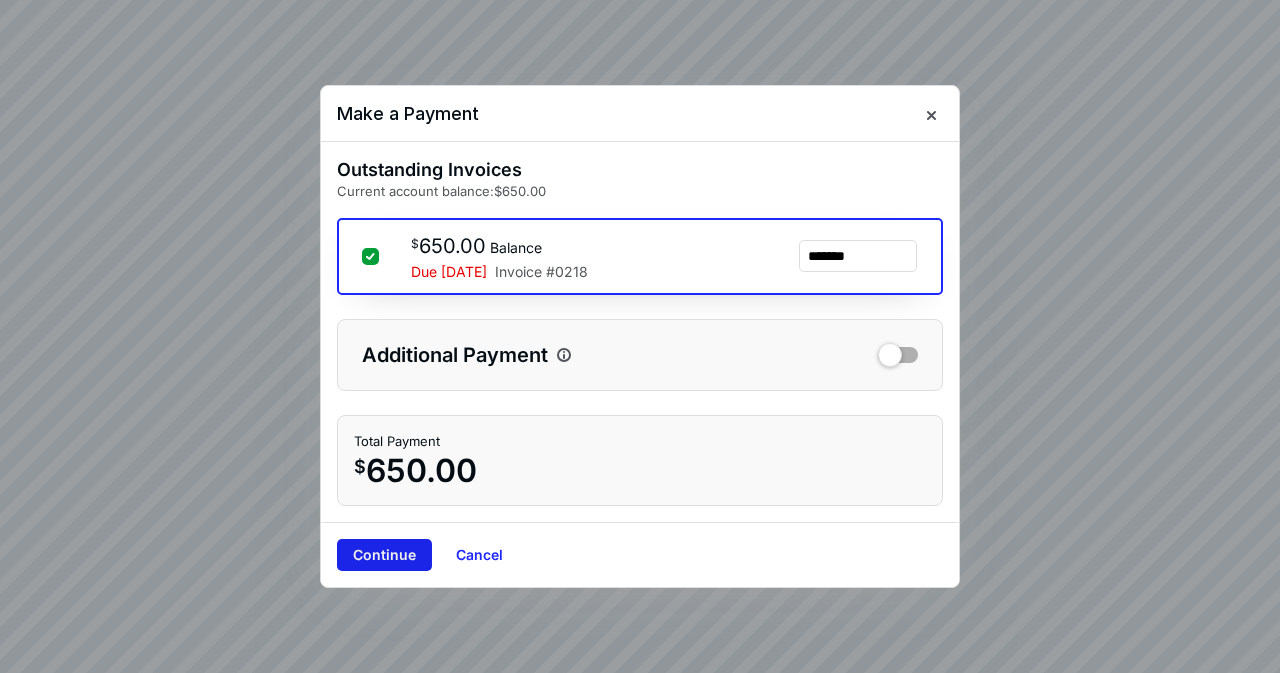 click on "Continue" at bounding box center (384, 555) 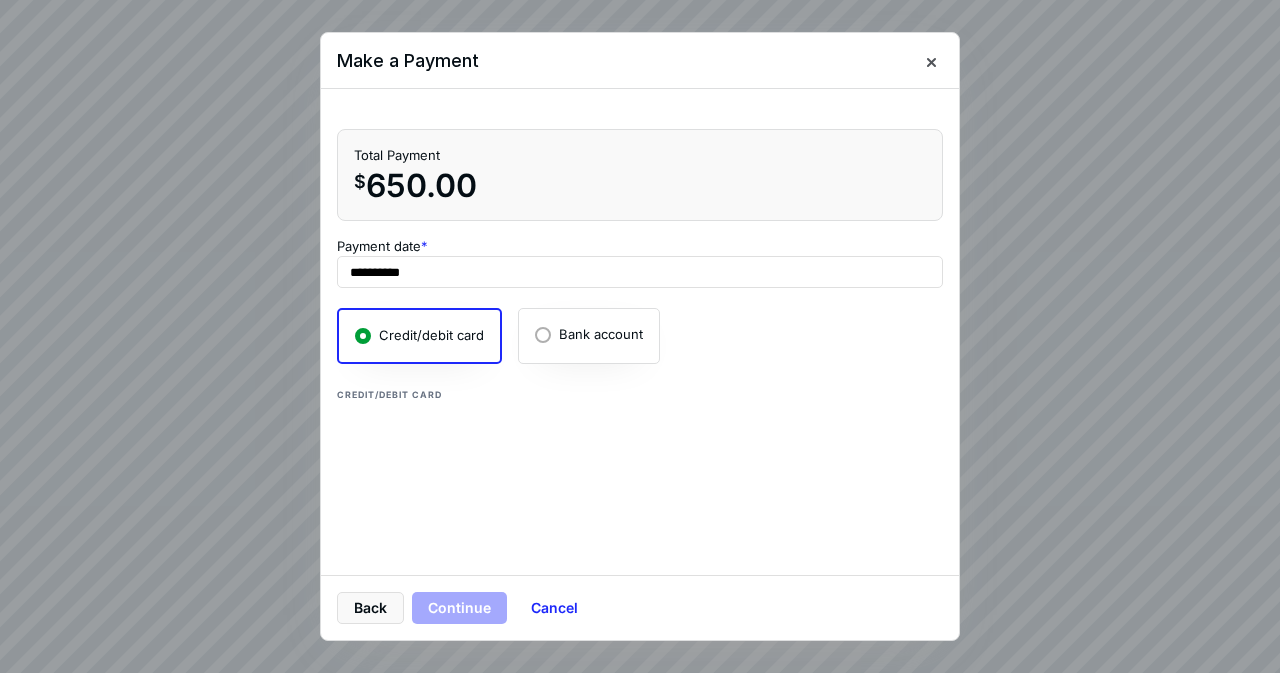 click on "Credit/debit card" at bounding box center [419, 336] 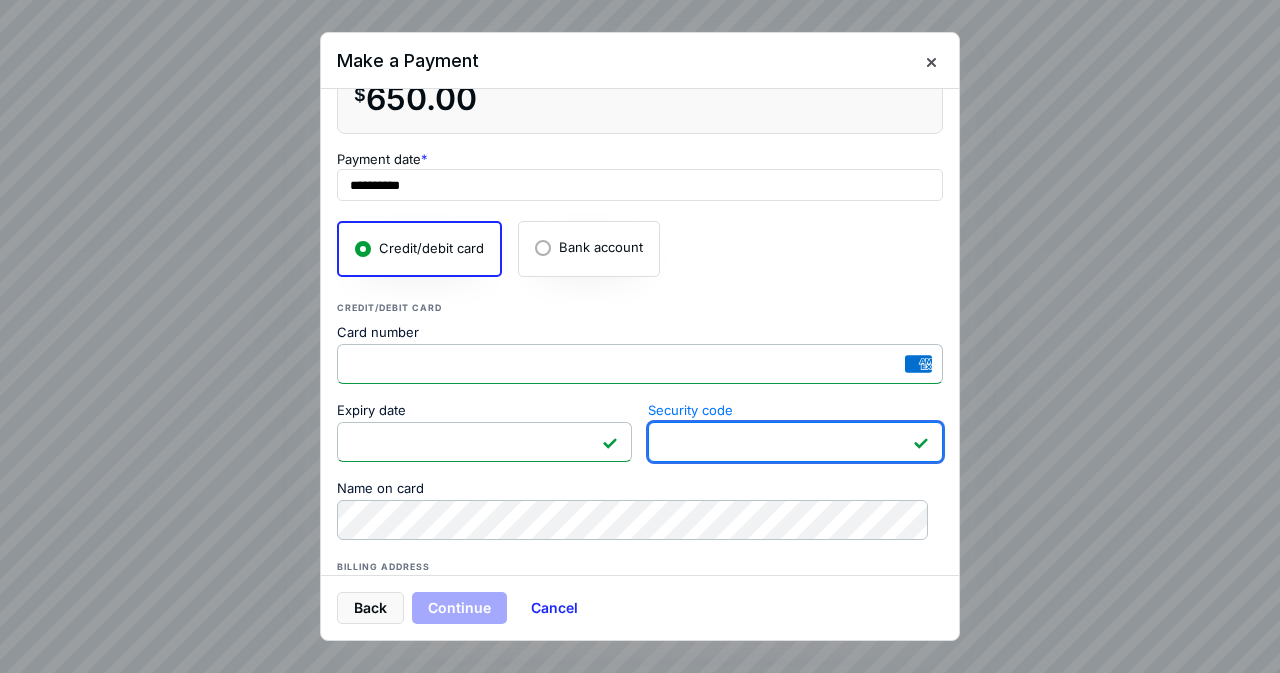 scroll, scrollTop: 200, scrollLeft: 0, axis: vertical 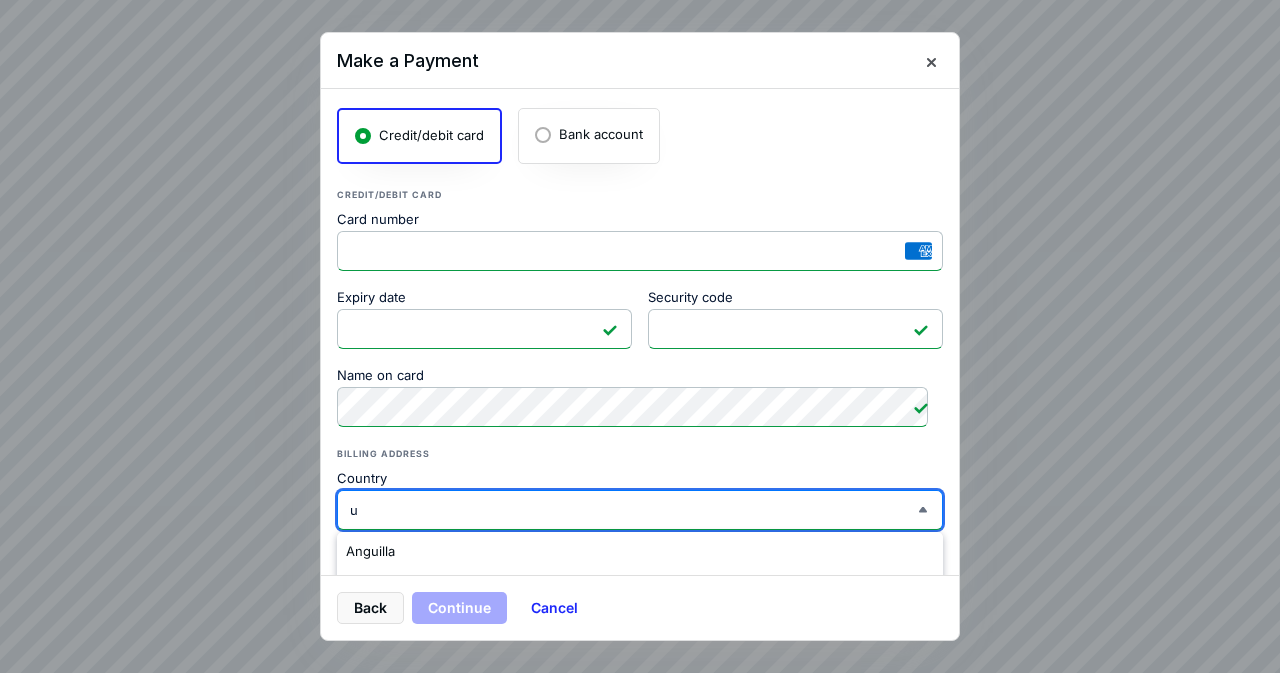 type on "[GEOGRAPHIC_DATA]" 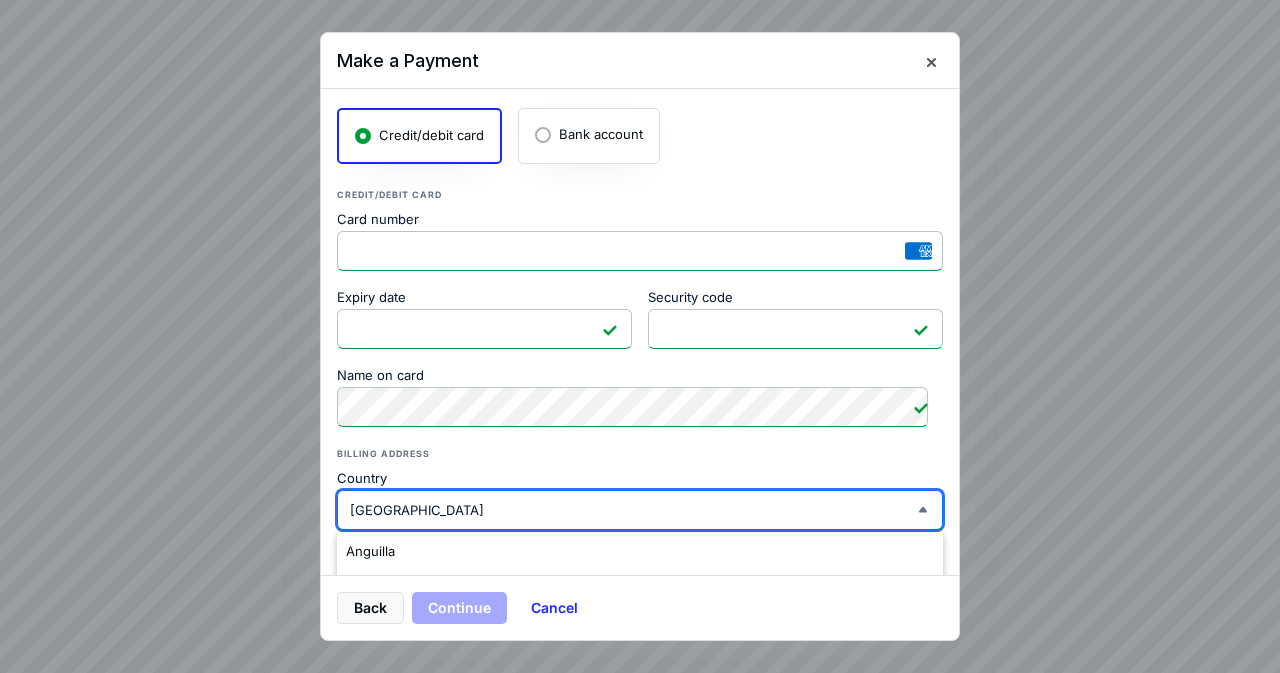 type on "[PERSON_NAME]" 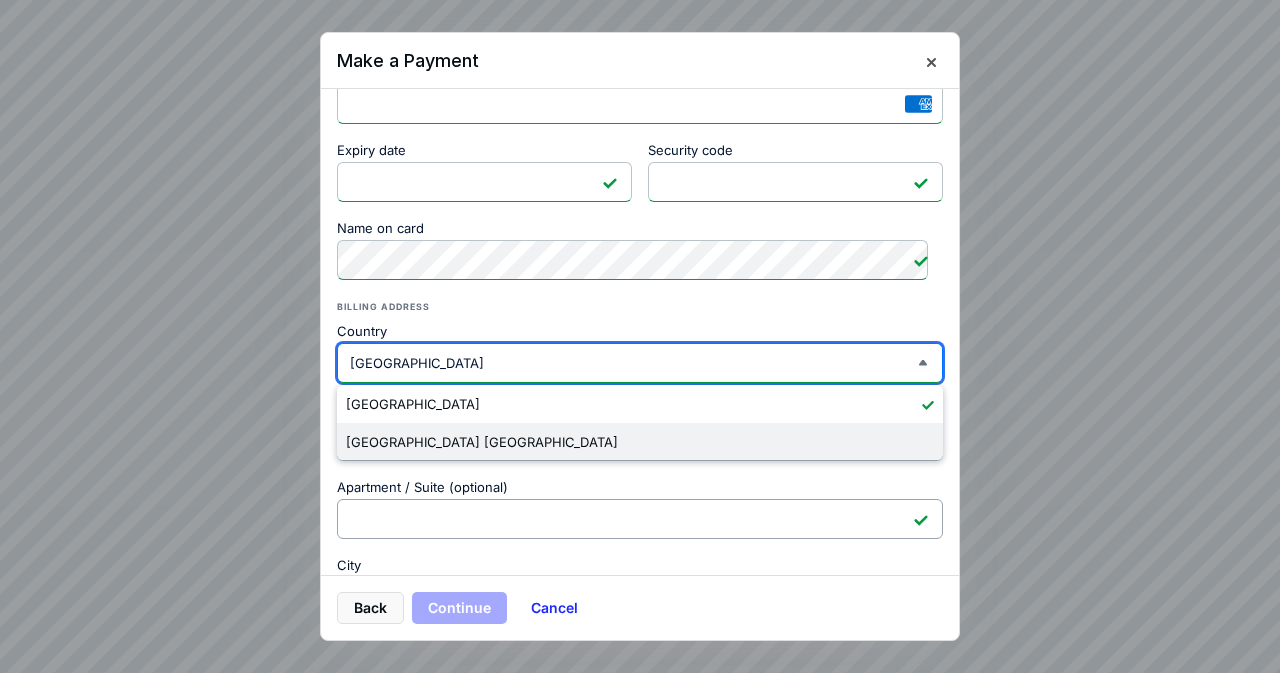 scroll, scrollTop: 500, scrollLeft: 0, axis: vertical 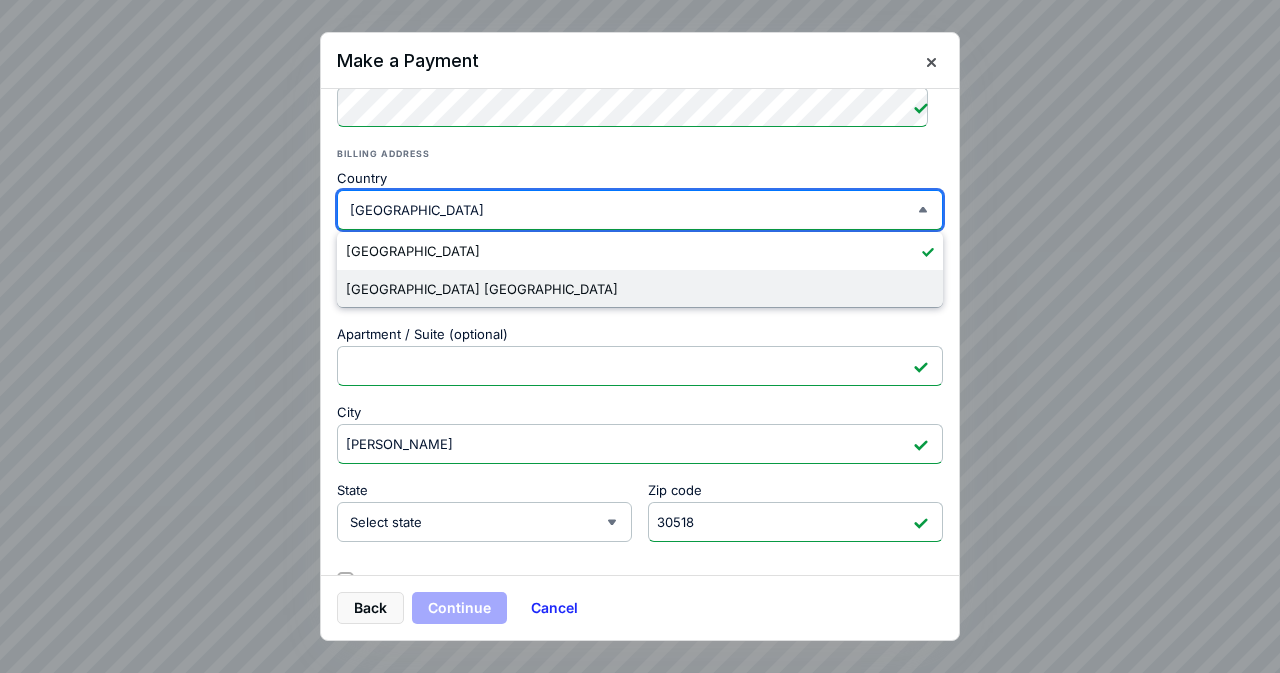 click on "Country [GEOGRAPHIC_DATA] [GEOGRAPHIC_DATA] [GEOGRAPHIC_DATA] [GEOGRAPHIC_DATA] Address Apartment / Suite (optional) City [GEOGRAPHIC_DATA] State Select state [US_STATE] [US_STATE] [US_STATE] [US_STATE] [US_STATE] [US_STATE] [US_STATE] [US_STATE] [US_STATE] [US_STATE] [US_STATE] [US_STATE] [US_STATE] [US_STATE] [US_STATE] [US_STATE] [US_STATE] [US_STATE] [US_STATE] [US_STATE] [US_STATE] [US_STATE] [US_STATE] [US_STATE] [US_STATE] [US_STATE] [US_STATE] [US_STATE] [US_STATE] [US_STATE] [US_STATE] [US_STATE] [US_STATE] [US_STATE] [US_STATE] [US_STATE] [US_STATE] [US_STATE] [US_STATE] [US_STATE] [US_STATE] [US_STATE] [US_STATE] [US_STATE] [US_STATE] [US_STATE] [US_STATE][PERSON_NAME][US_STATE] [US_STATE][PERSON_NAME] [US_STATE] [US_STATE] Zip code 30518" at bounding box center (640, 359) 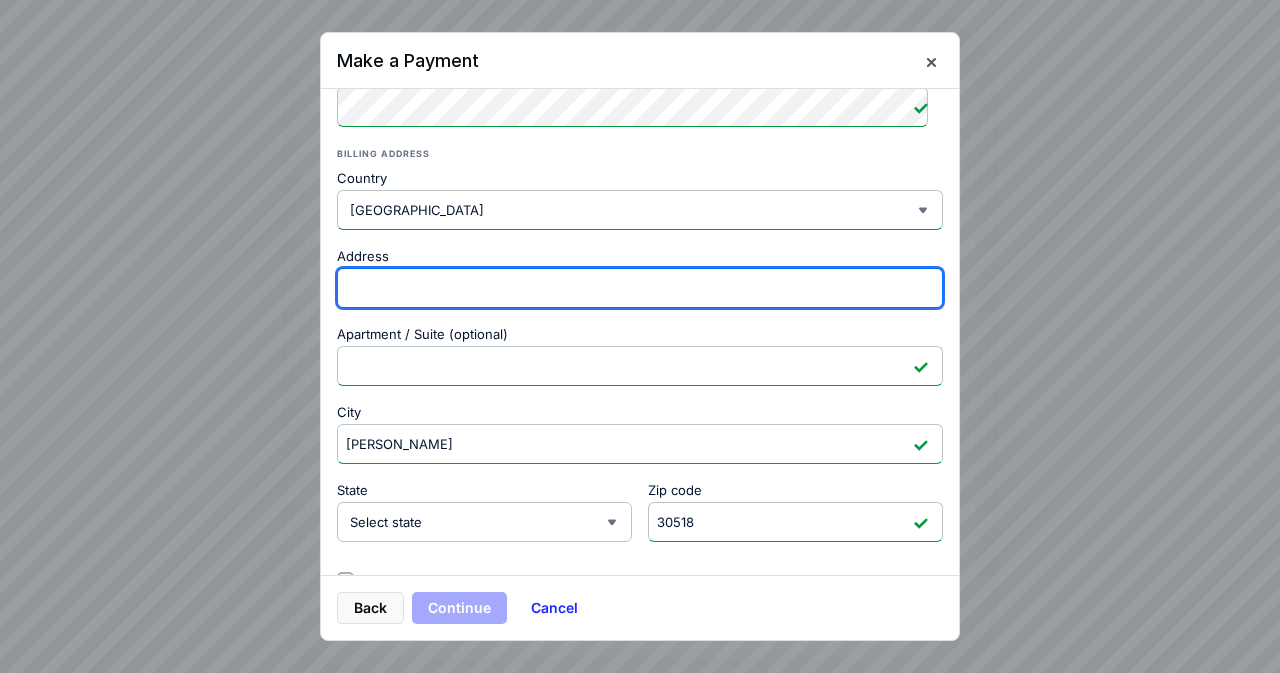 click on "Address" at bounding box center [640, 288] 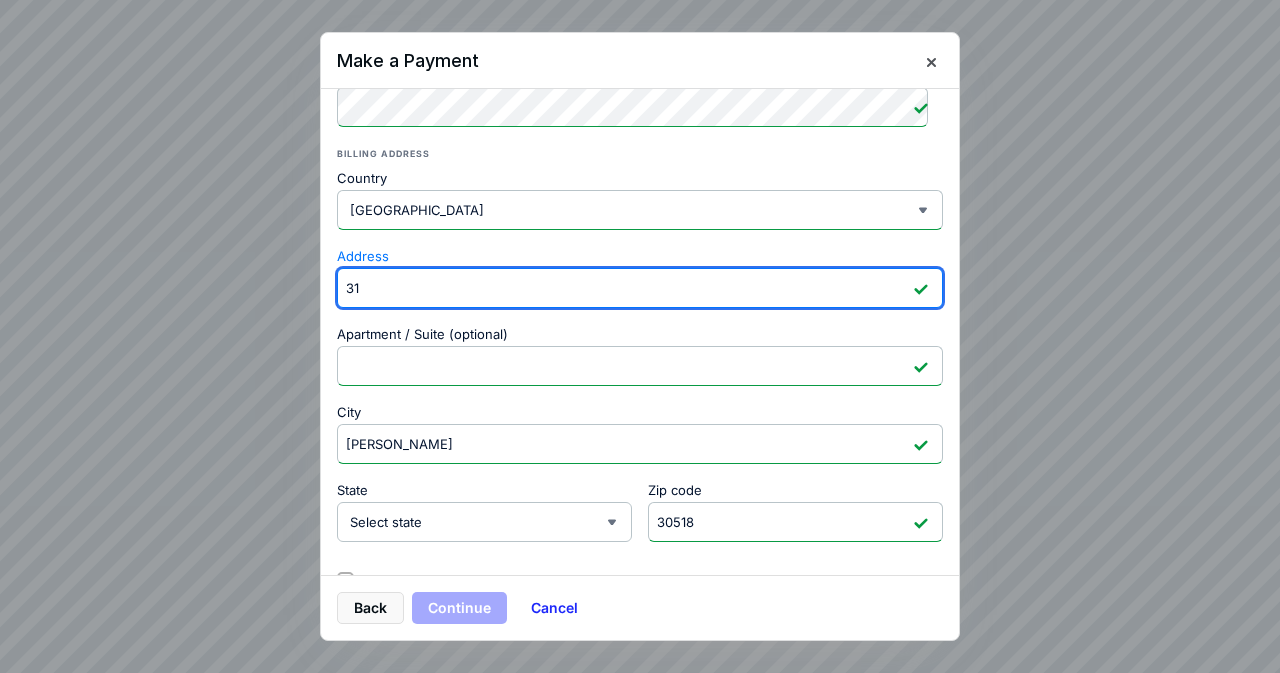 type on "3" 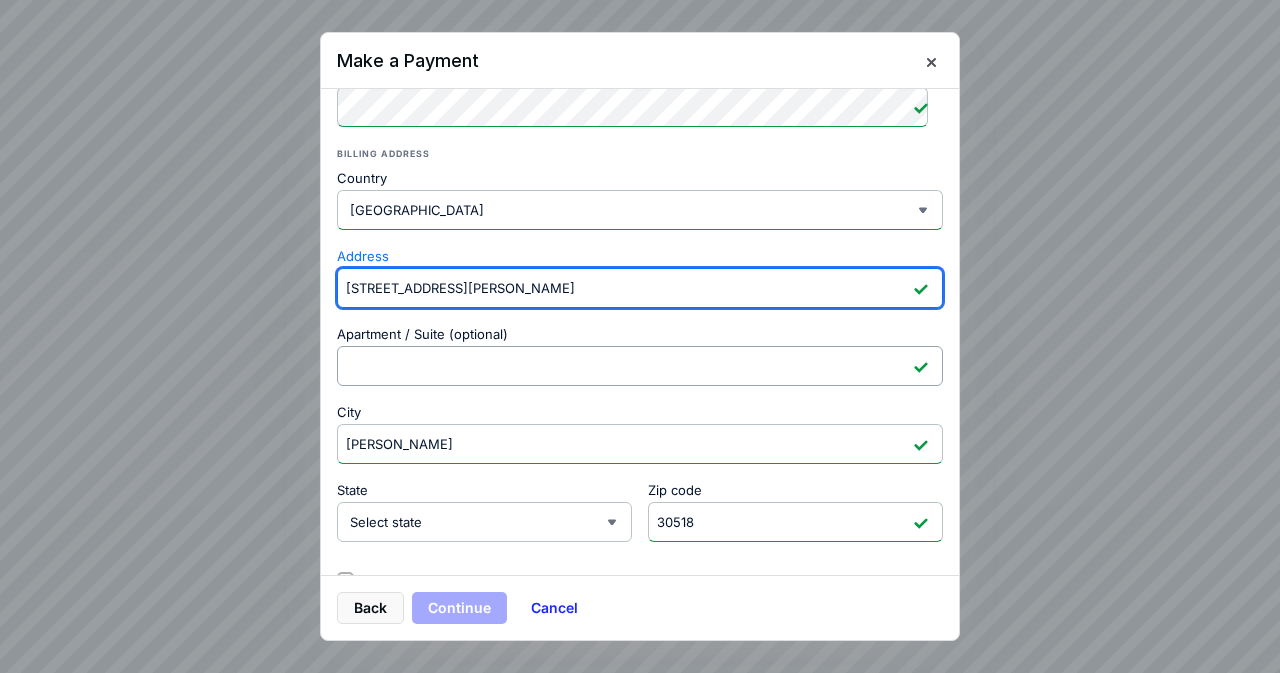 type on "[STREET_ADDRESS][PERSON_NAME]" 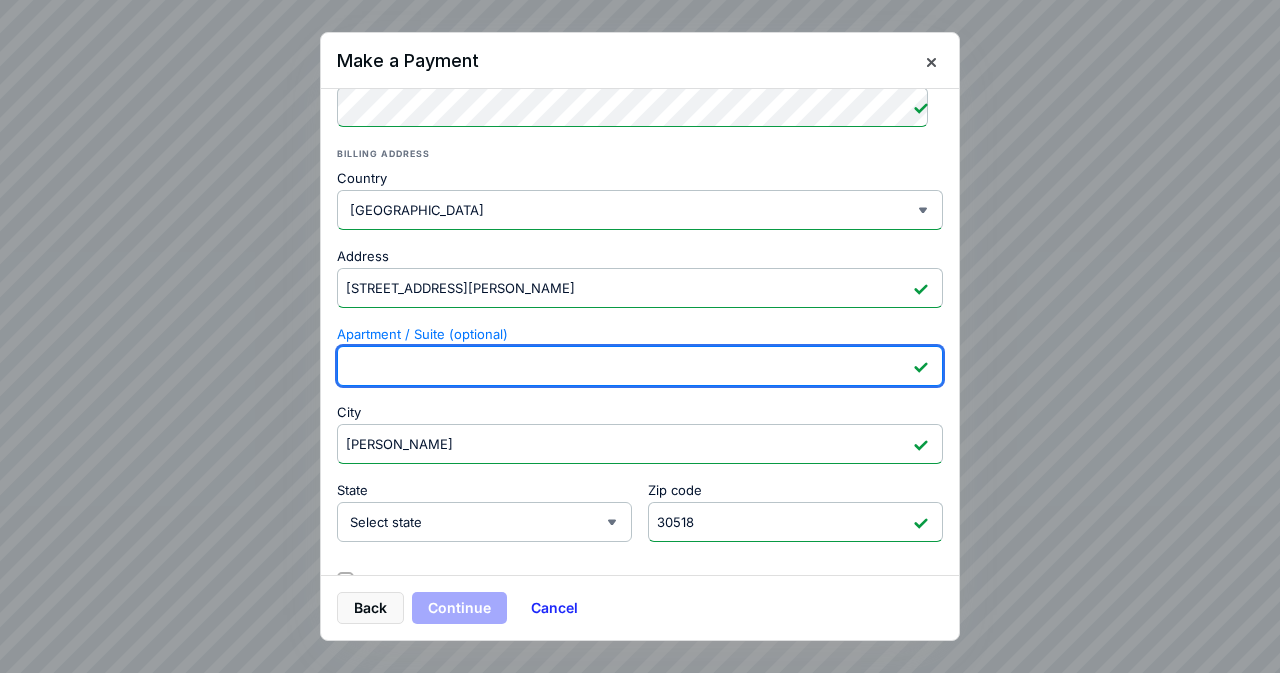 click on "Apartment / Suite (optional)" at bounding box center (640, 366) 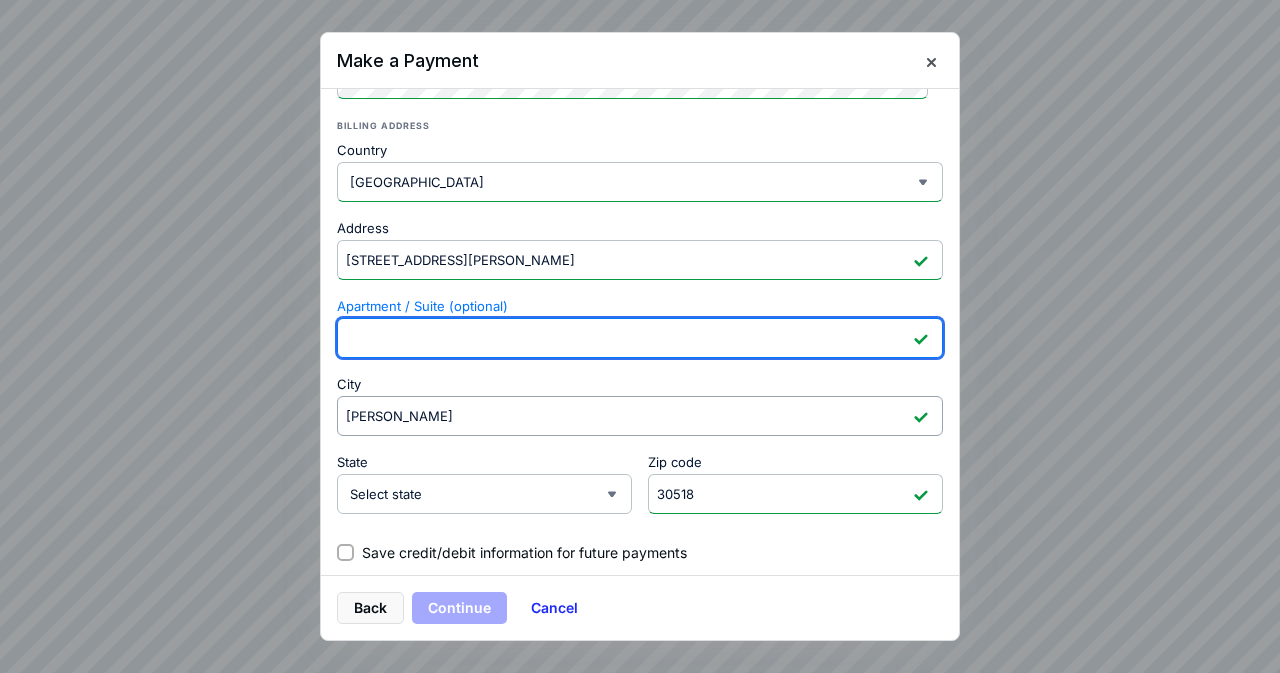 scroll, scrollTop: 544, scrollLeft: 0, axis: vertical 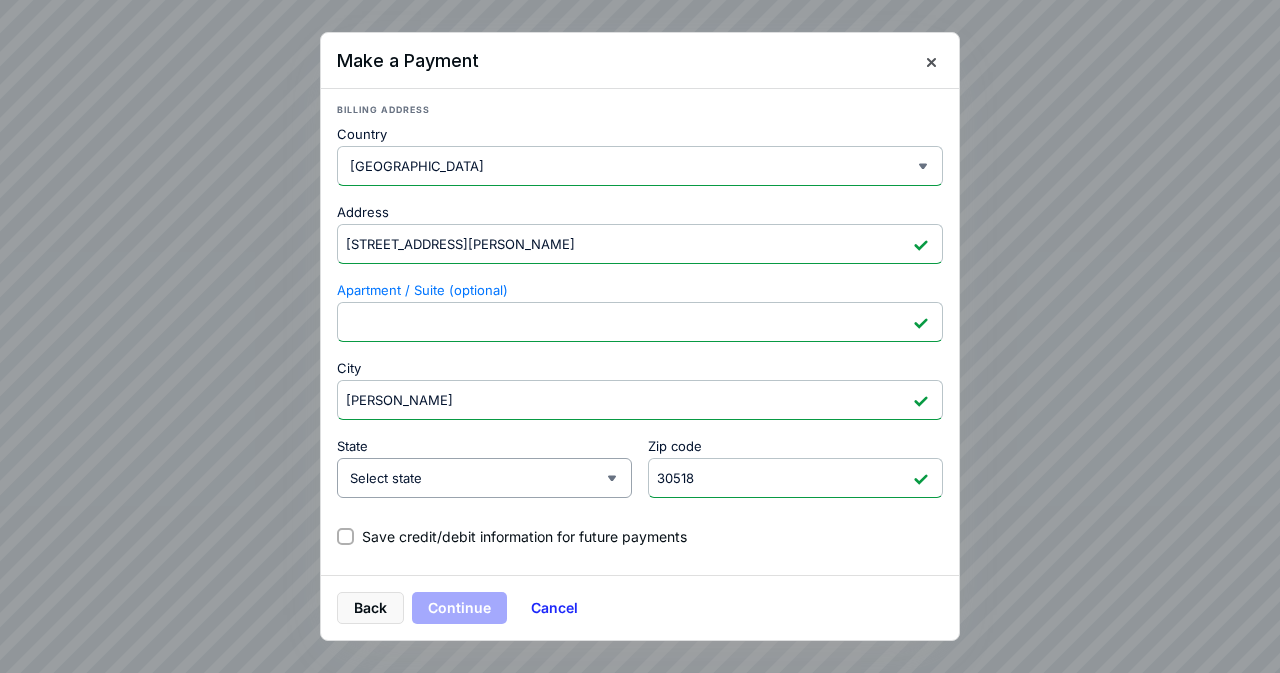 click on "Select state" at bounding box center (484, 478) 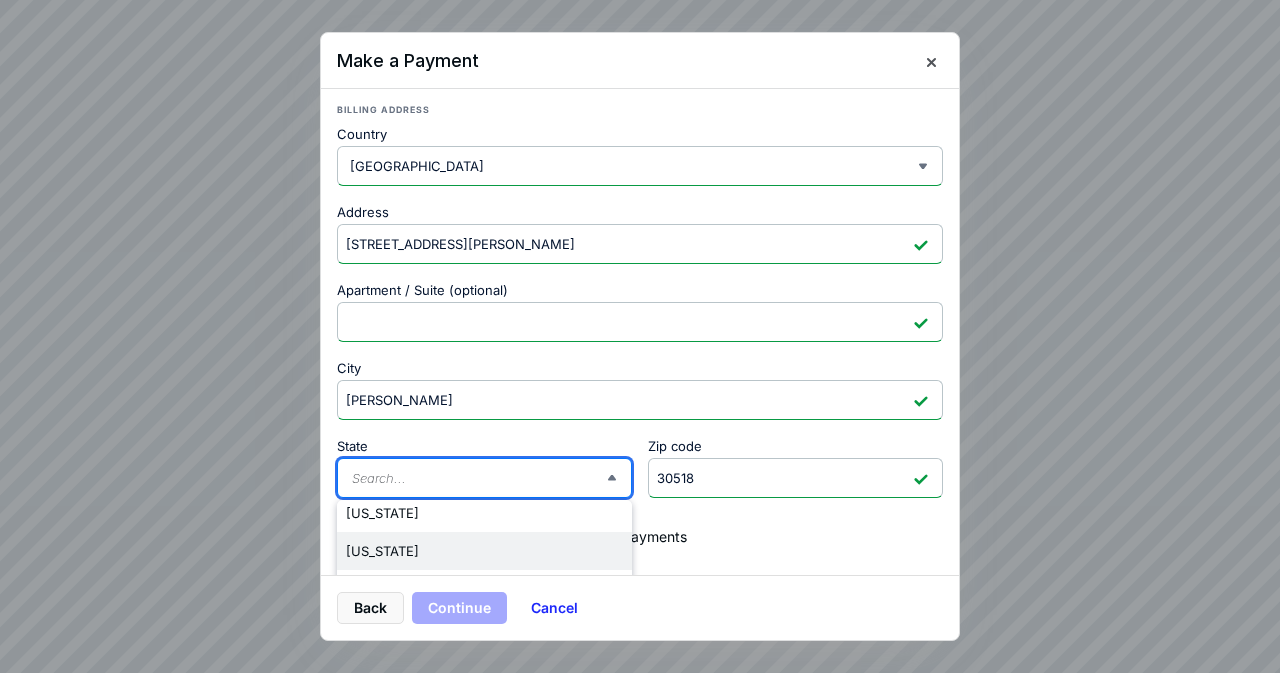 scroll, scrollTop: 400, scrollLeft: 0, axis: vertical 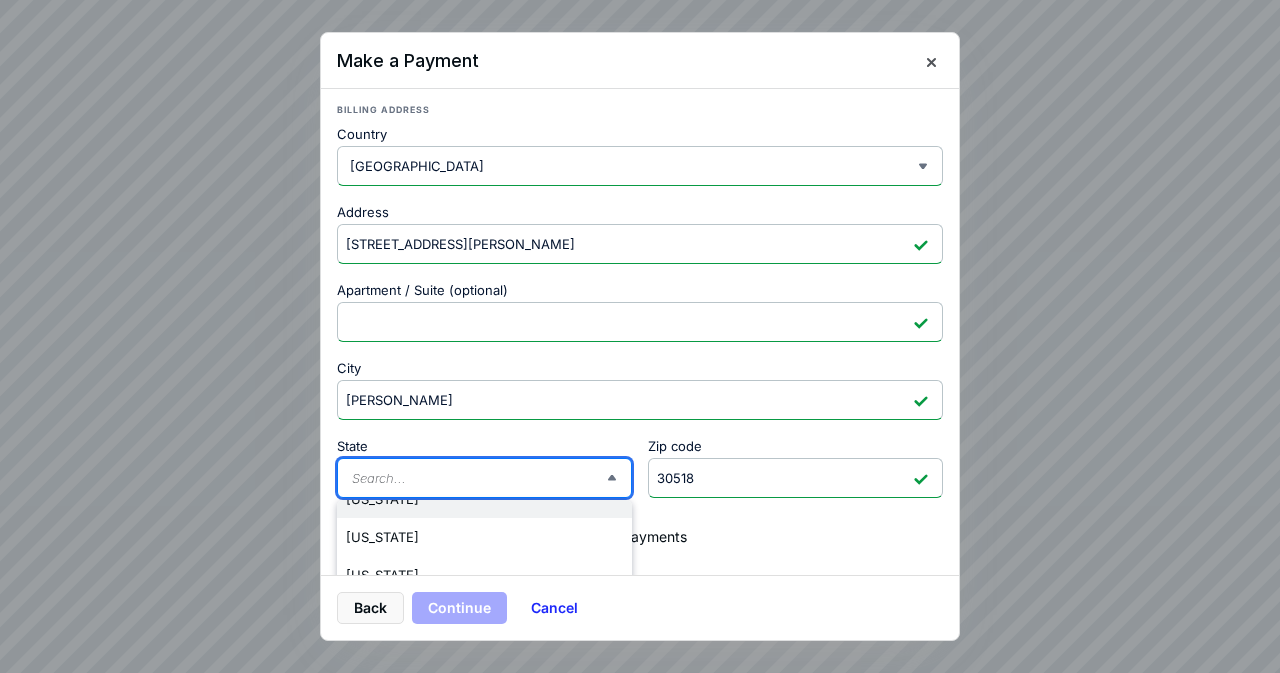 click on "[US_STATE]" at bounding box center [484, 499] 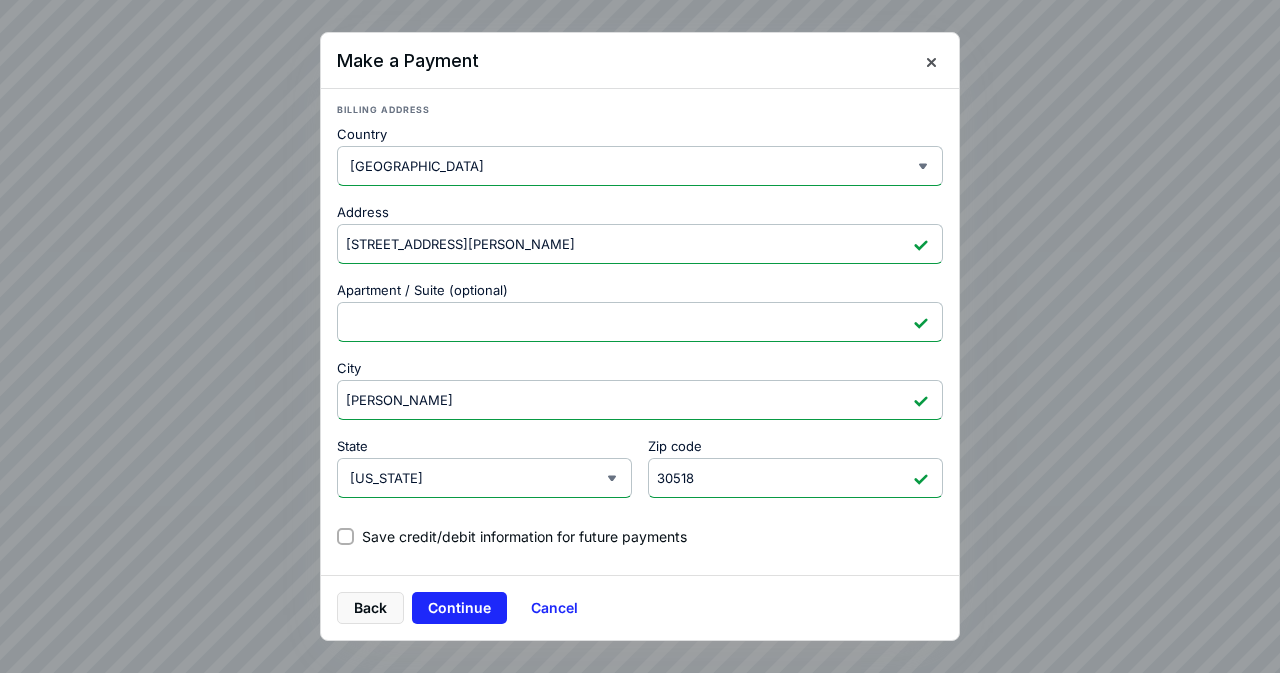 click on "Save credit/debit information for future payments" at bounding box center [345, 536] 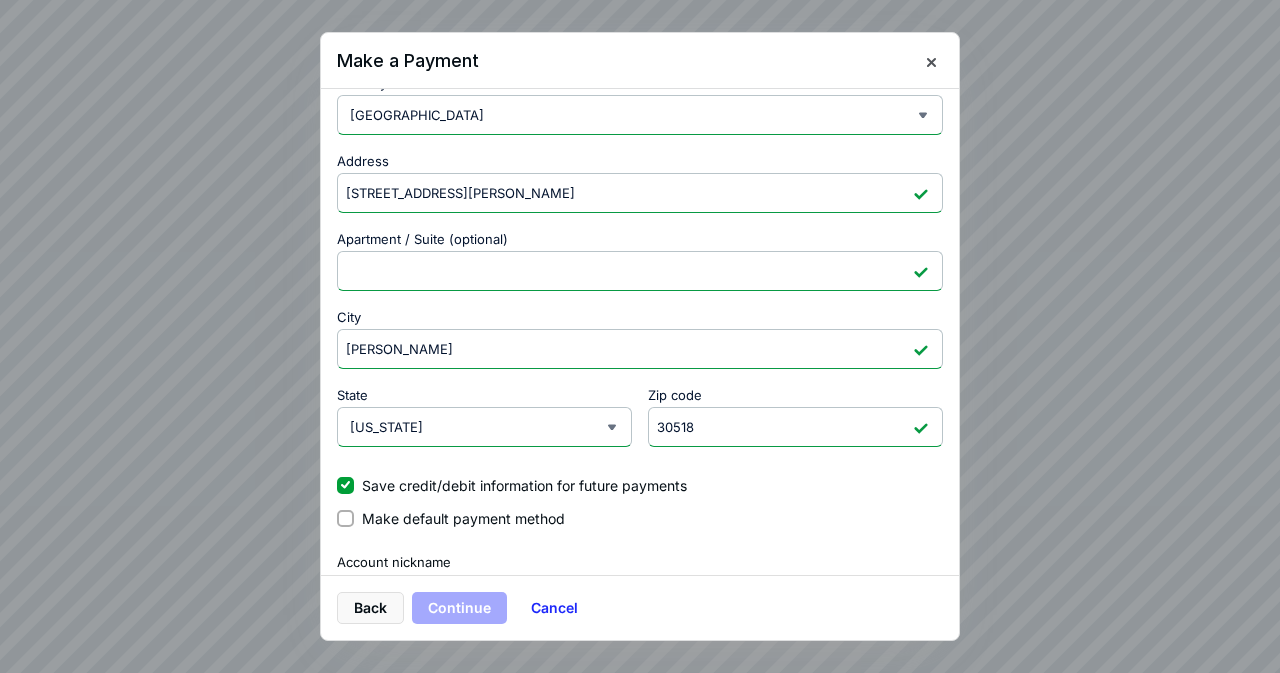 scroll, scrollTop: 644, scrollLeft: 0, axis: vertical 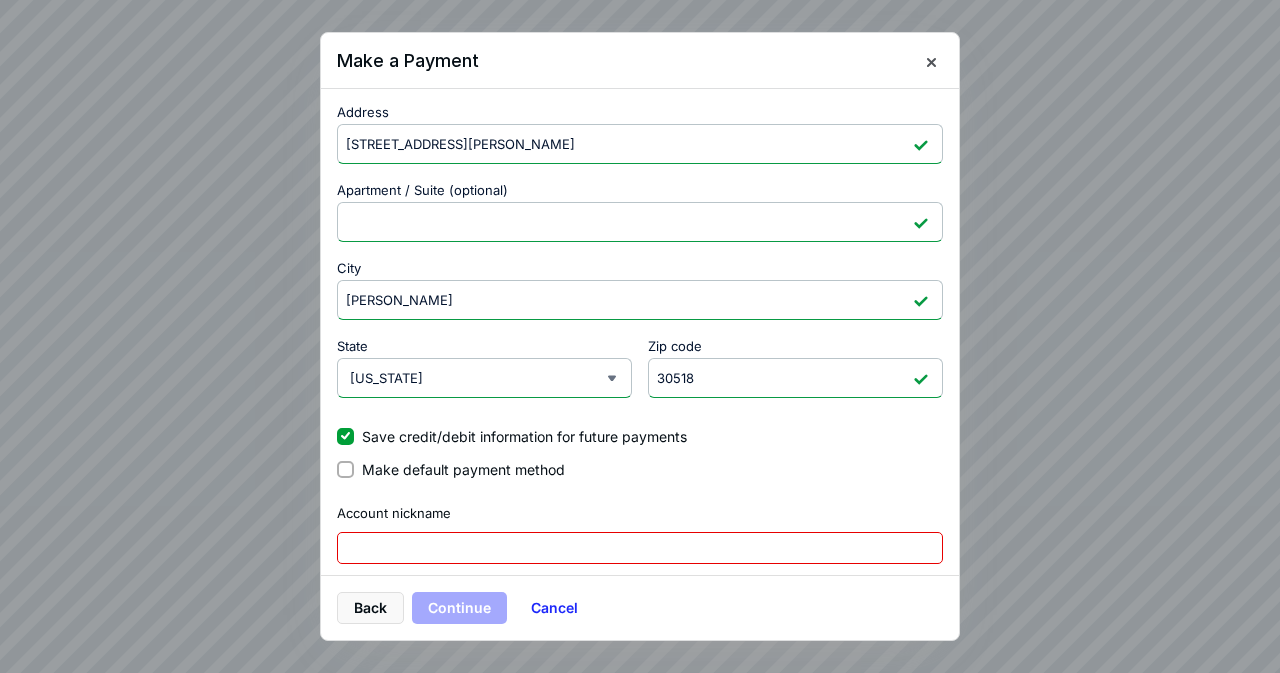click on "Make default payment method" at bounding box center [345, 469] 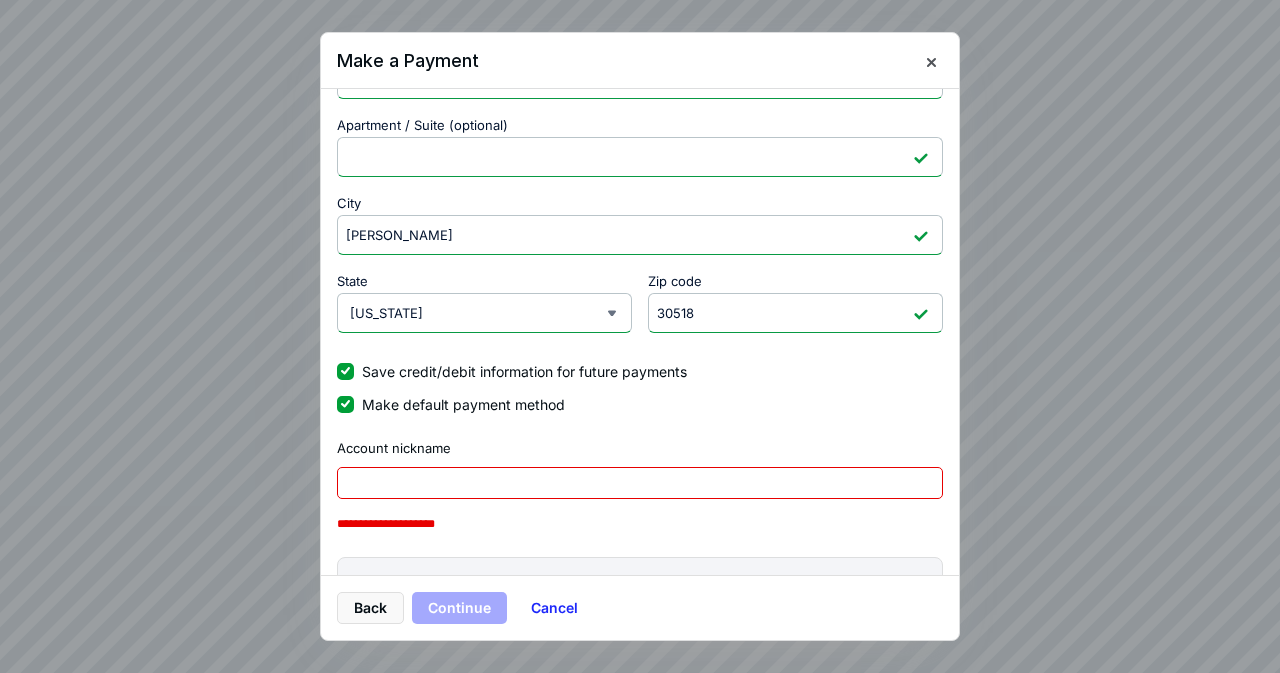 scroll, scrollTop: 816, scrollLeft: 0, axis: vertical 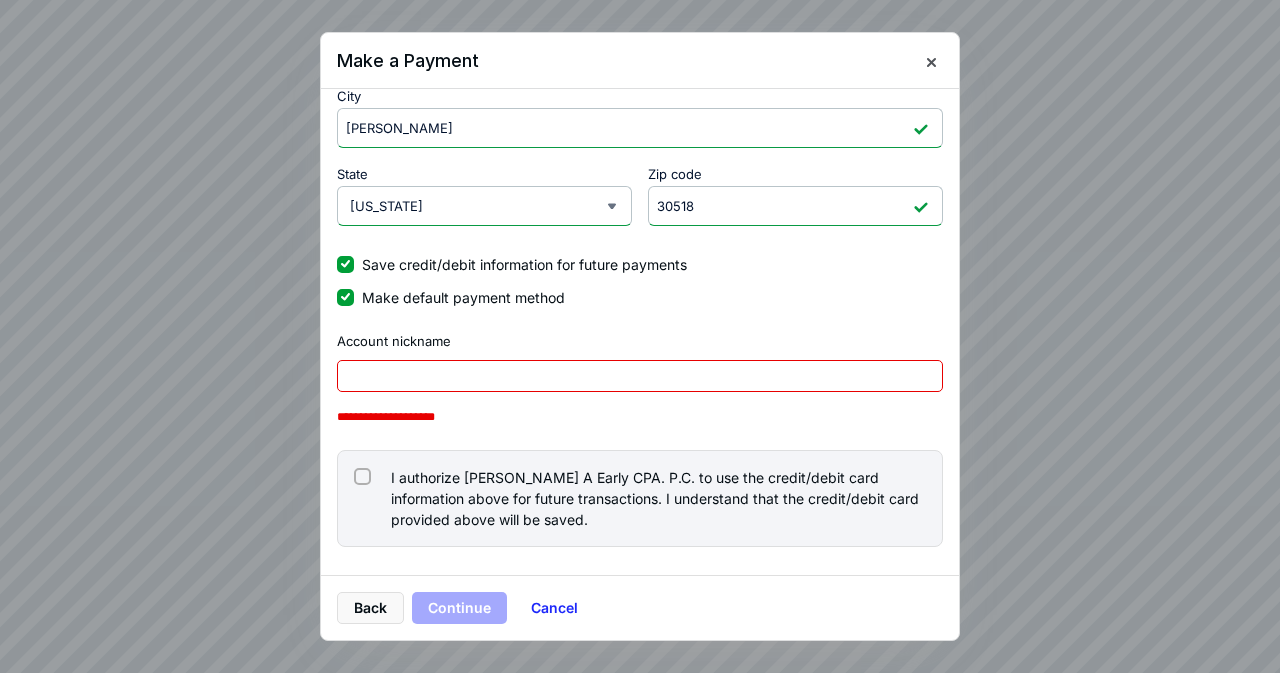 click 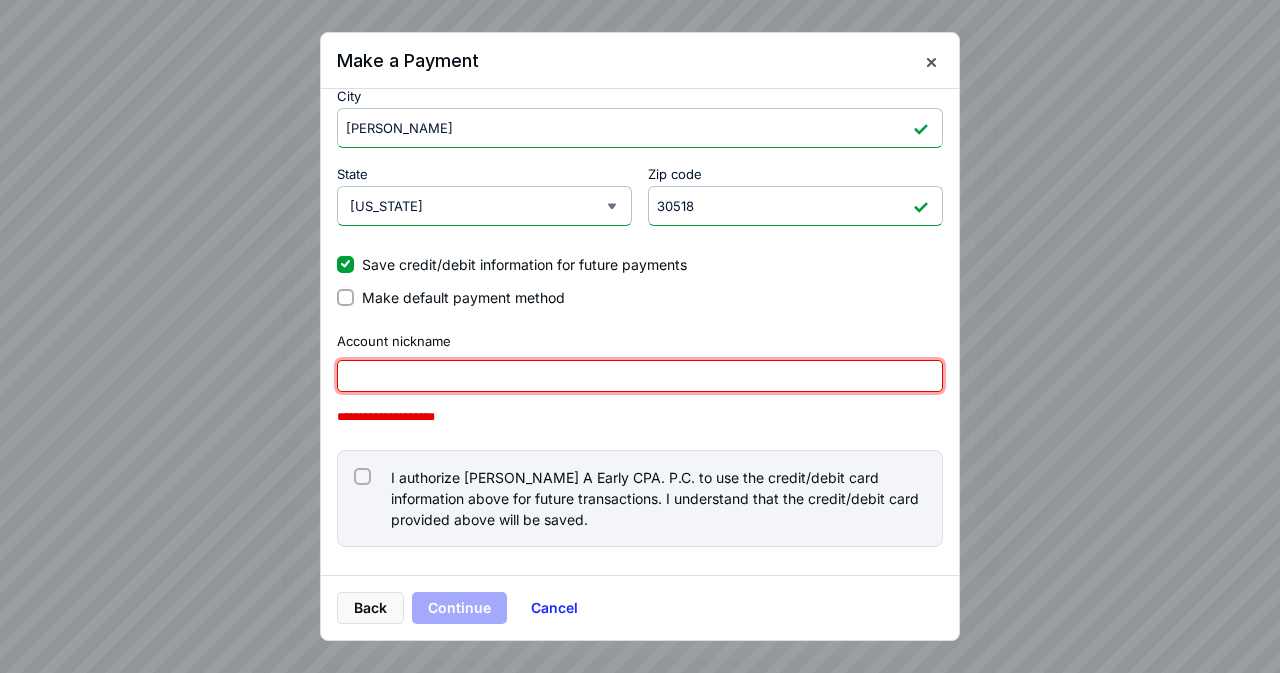 click at bounding box center [640, 376] 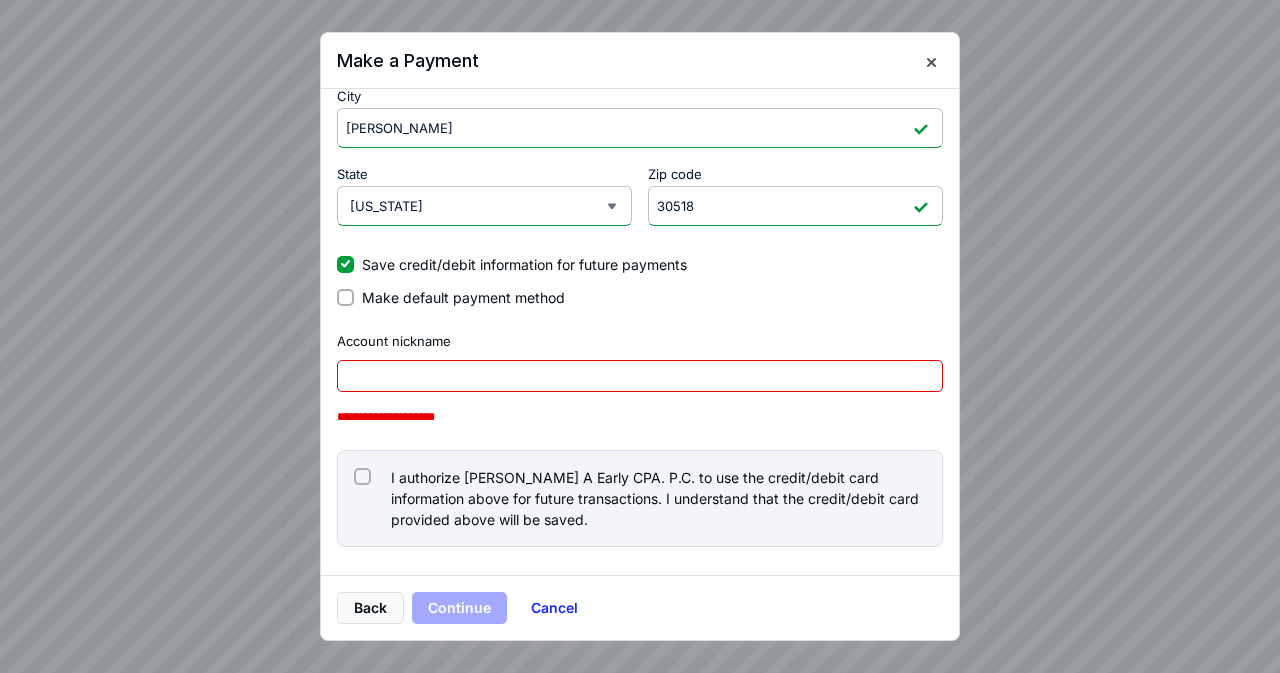 click on "I authorize [PERSON_NAME] A Early CPA. P.C. to use the credit/debit card information above for future transactions.
I understand that the credit/debit card provided above will be saved." at bounding box center [640, 498] 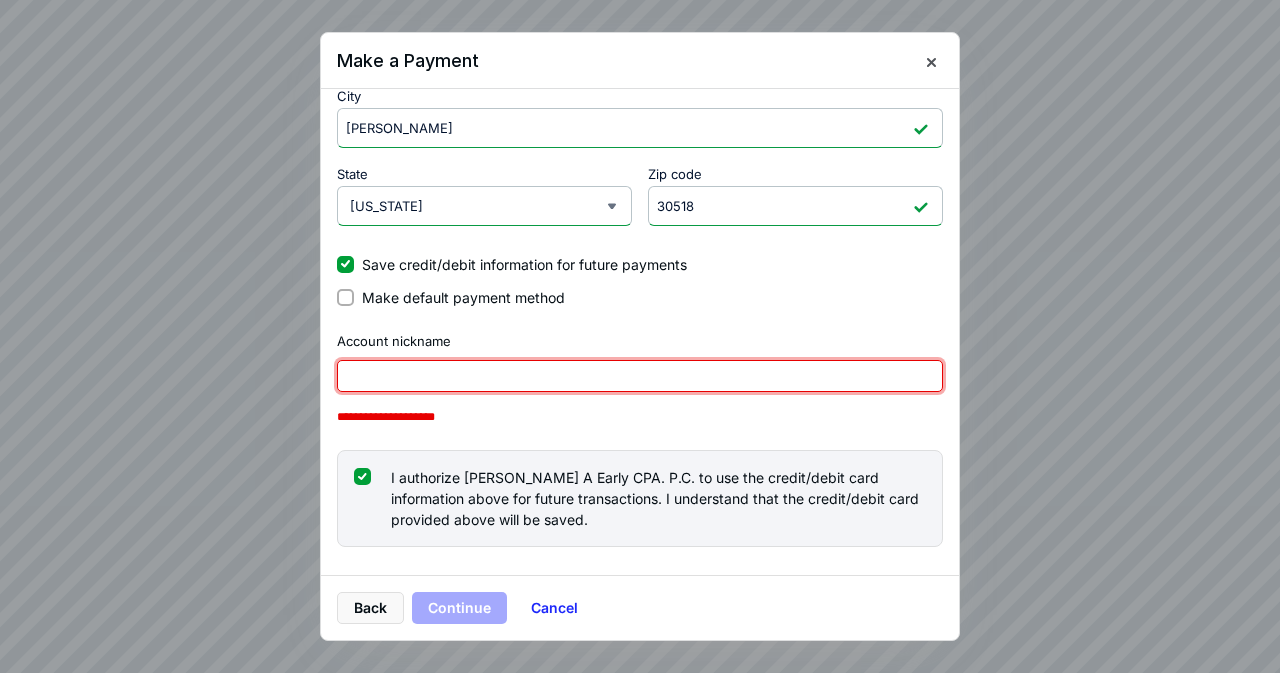 click at bounding box center (640, 376) 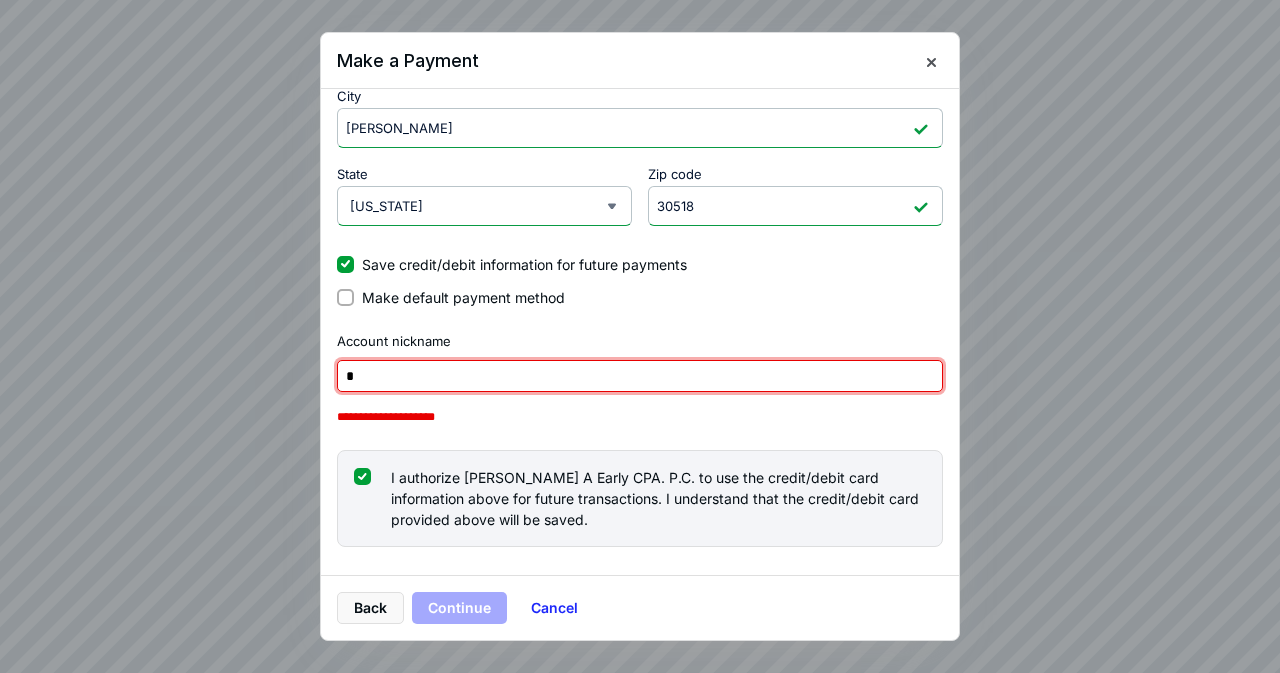 scroll, scrollTop: 782, scrollLeft: 0, axis: vertical 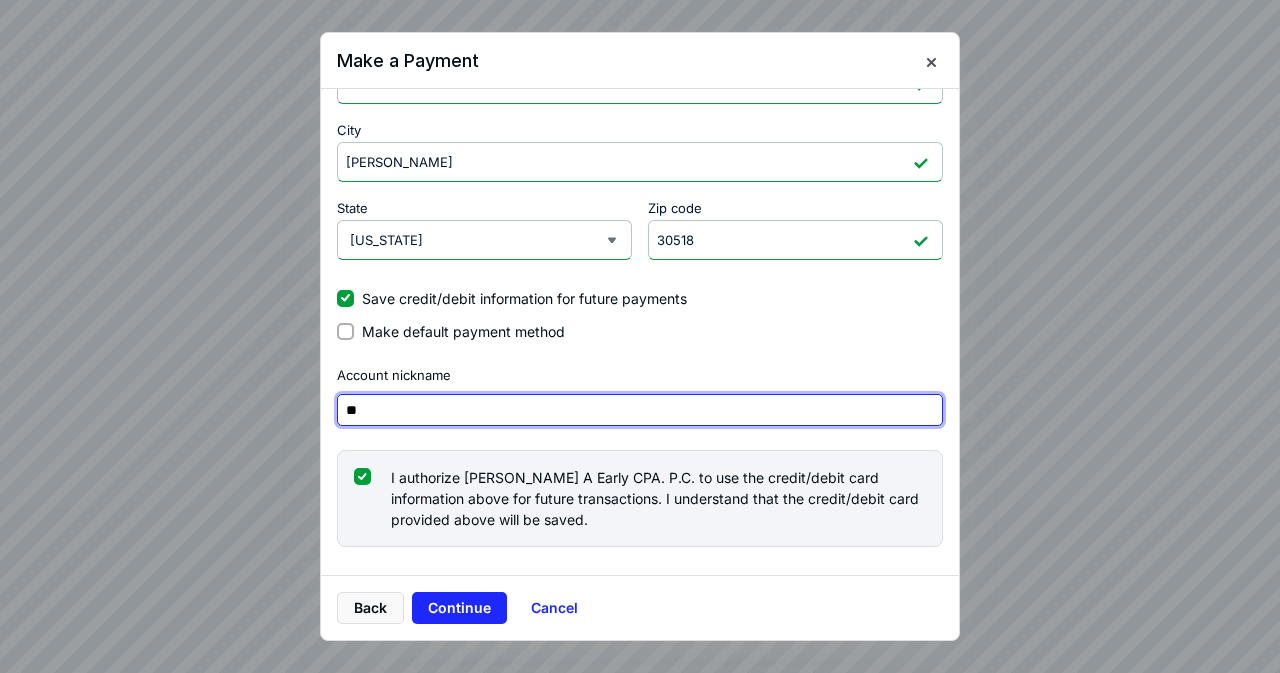 type on "*" 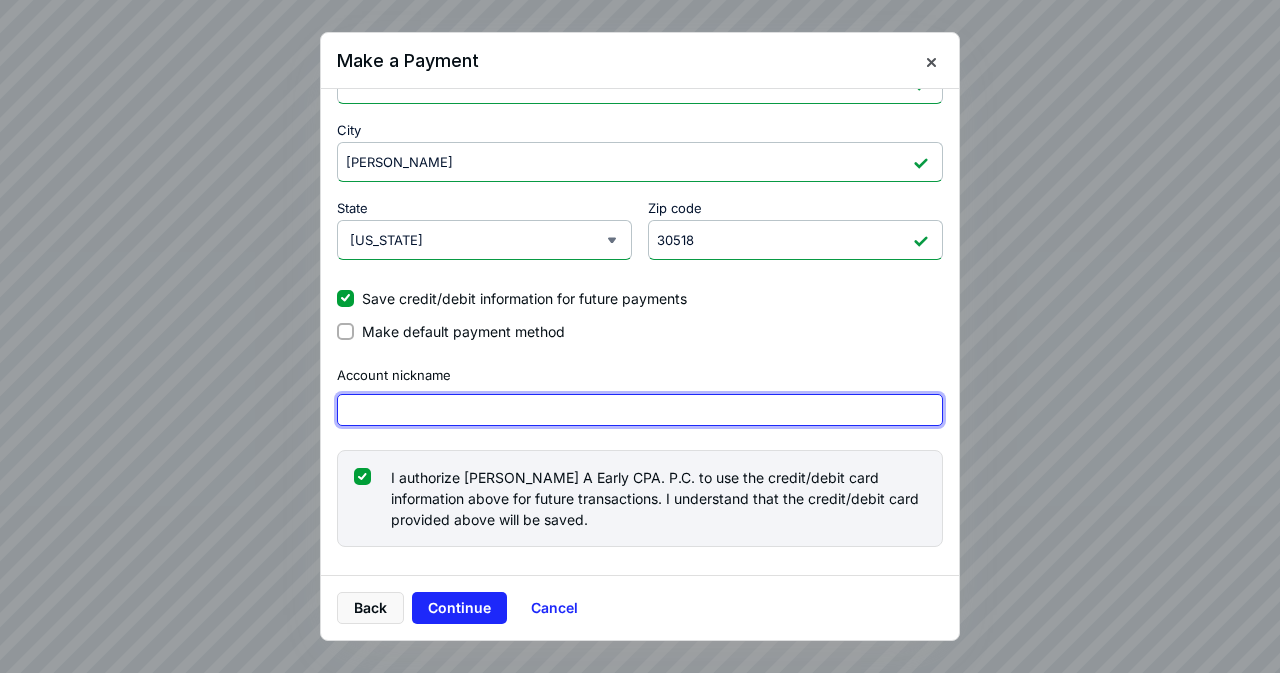 scroll, scrollTop: 816, scrollLeft: 0, axis: vertical 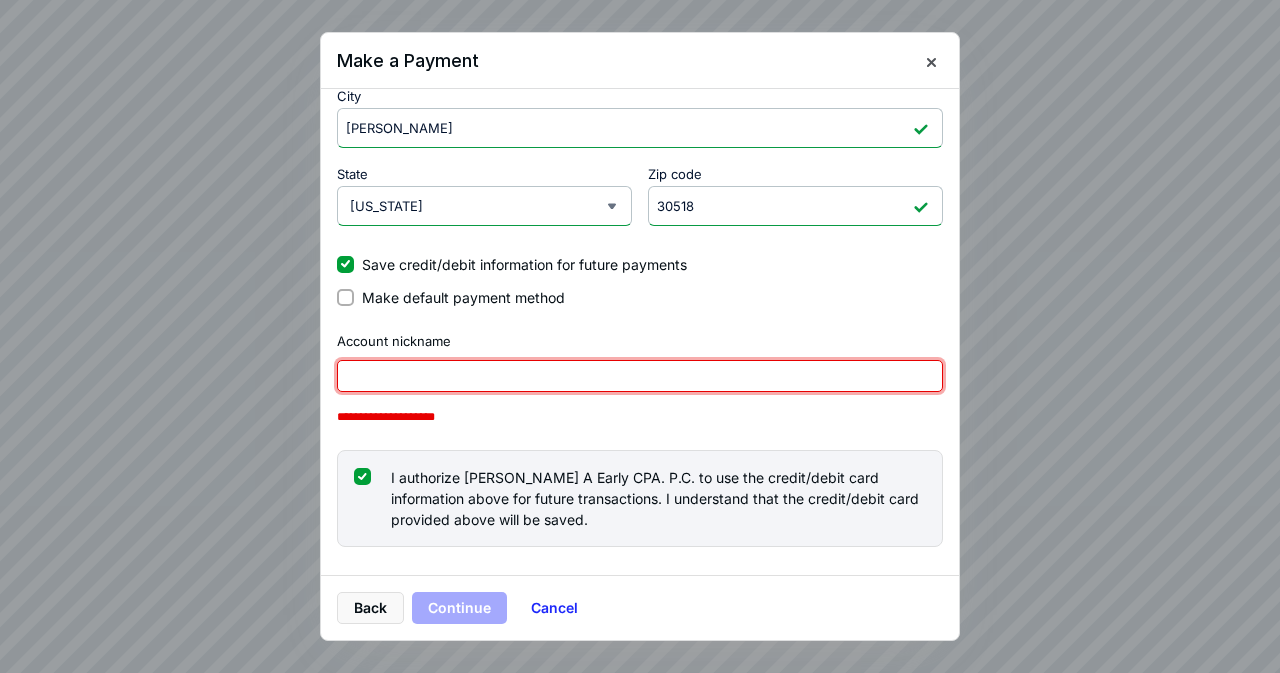 click at bounding box center (640, 376) 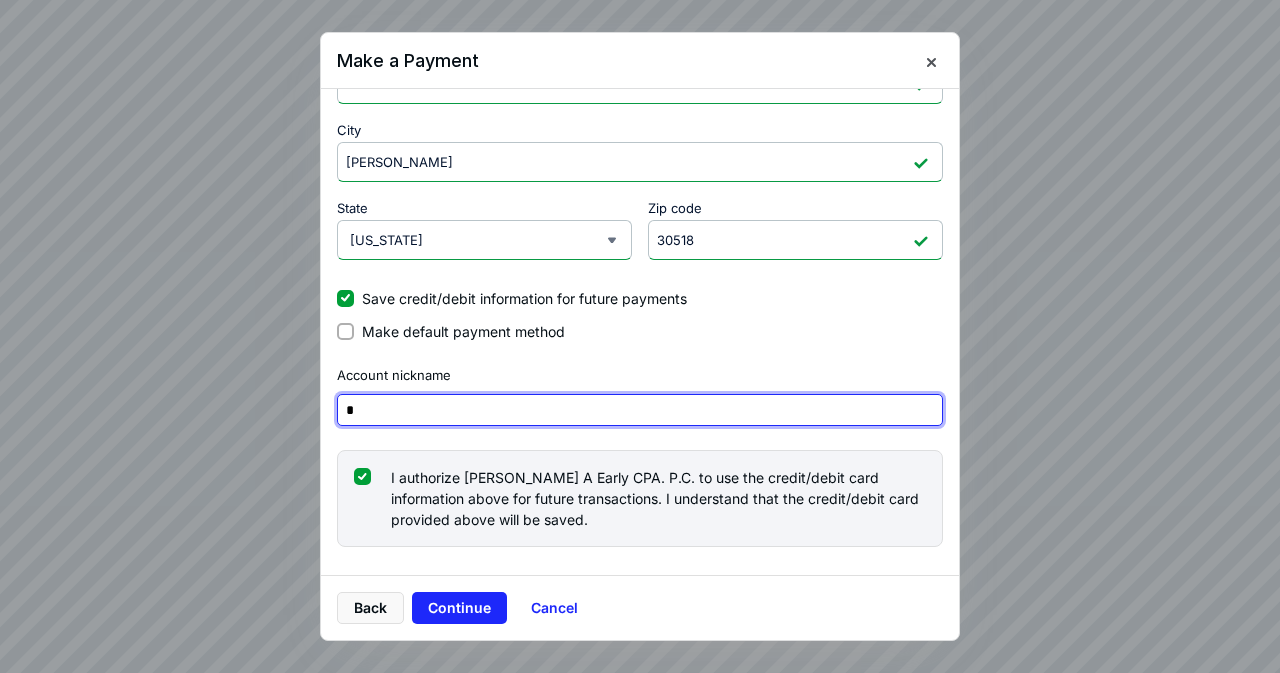 scroll, scrollTop: 782, scrollLeft: 0, axis: vertical 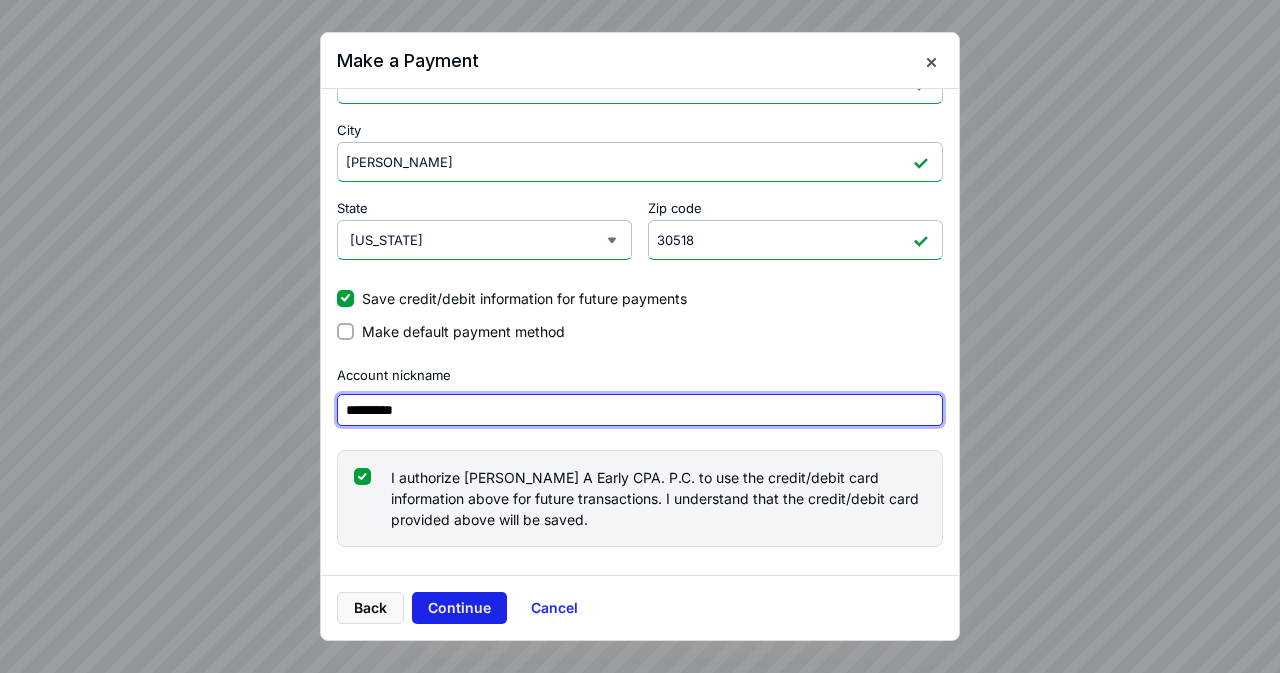 type on "*********" 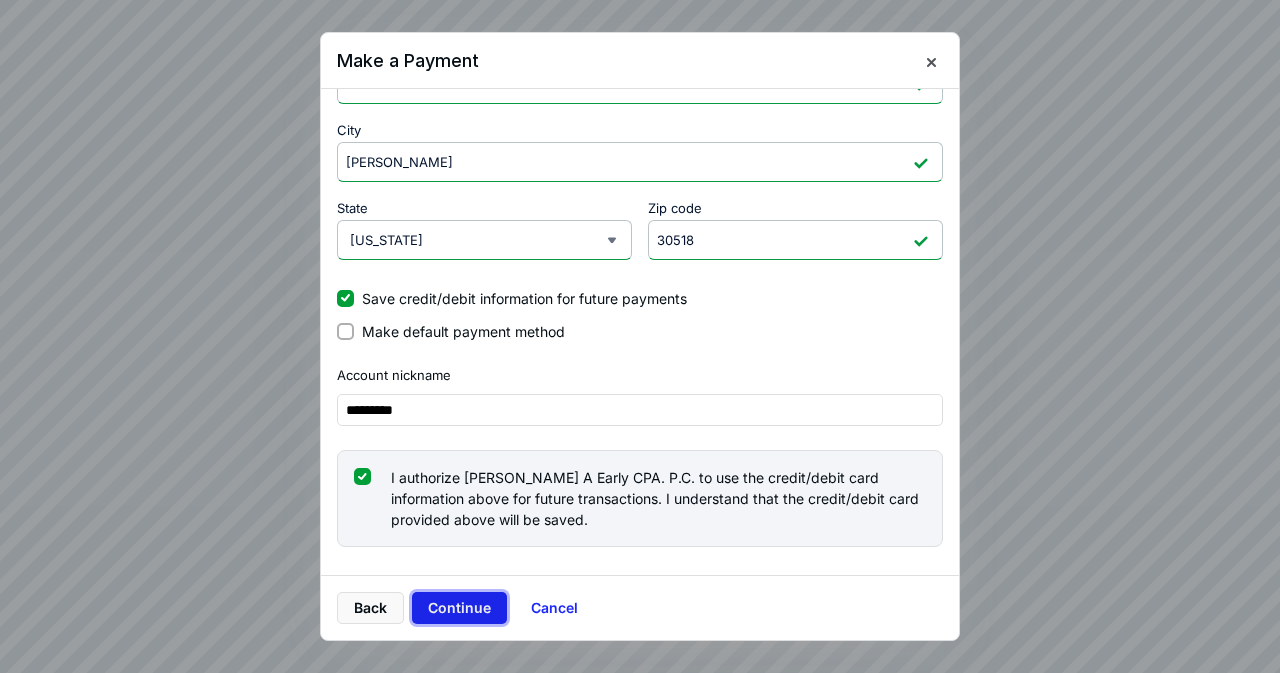click on "Continue" at bounding box center [459, 608] 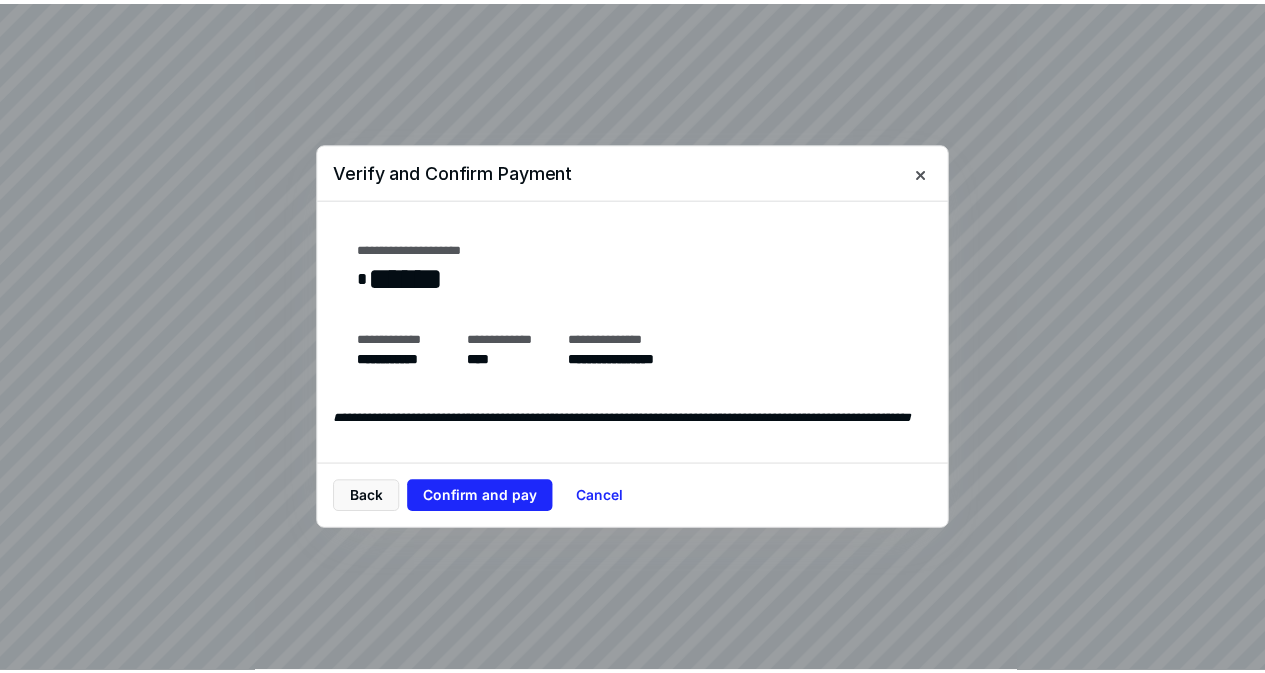 scroll, scrollTop: 0, scrollLeft: 0, axis: both 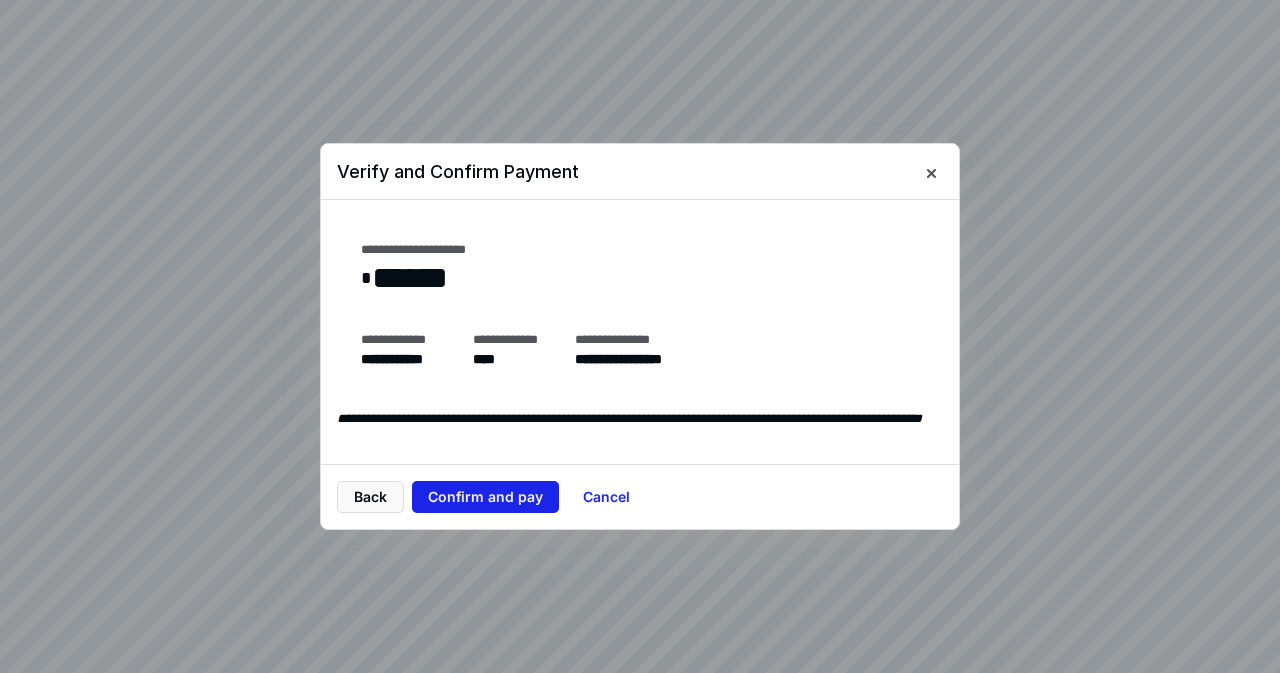 click on "Confirm and pay" at bounding box center [485, 497] 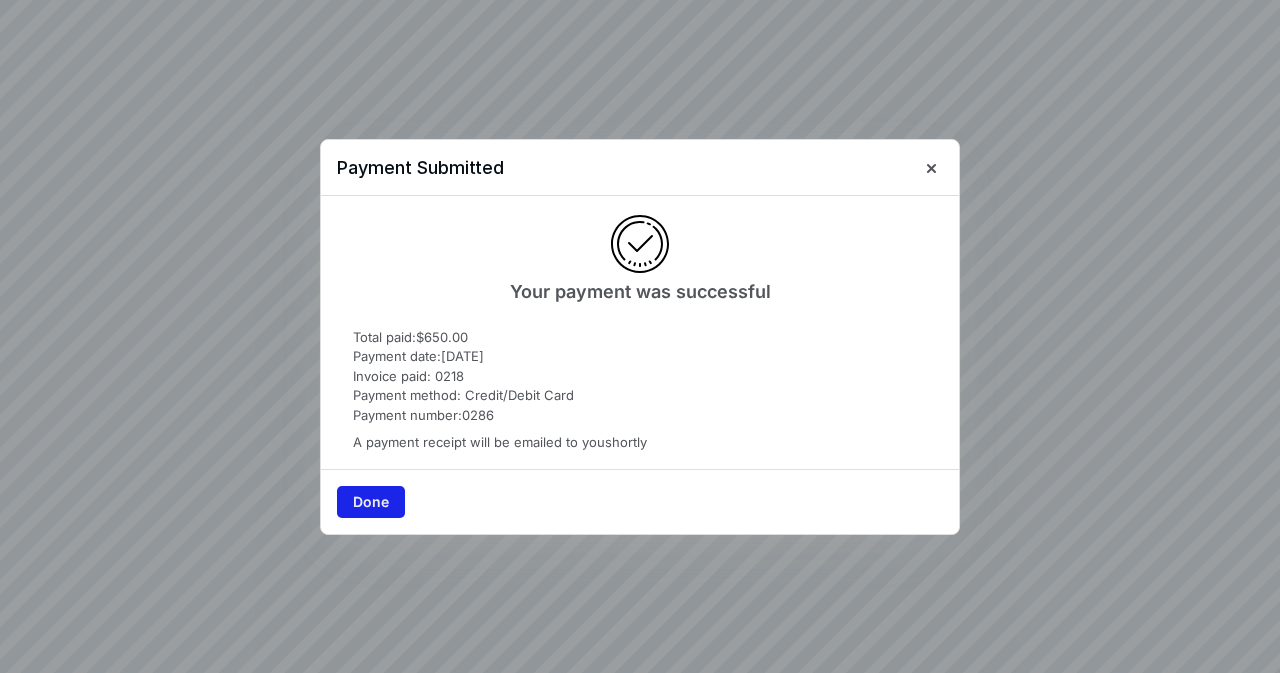 click on "Done" at bounding box center (371, 502) 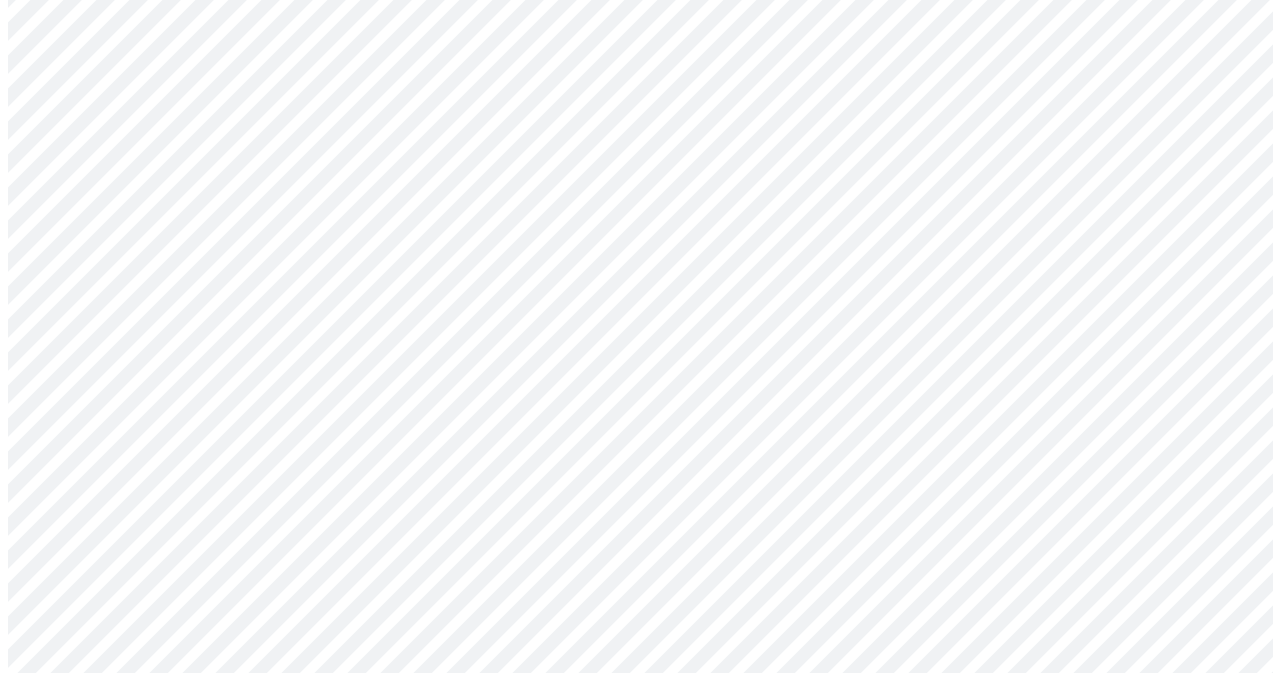 scroll, scrollTop: 0, scrollLeft: 0, axis: both 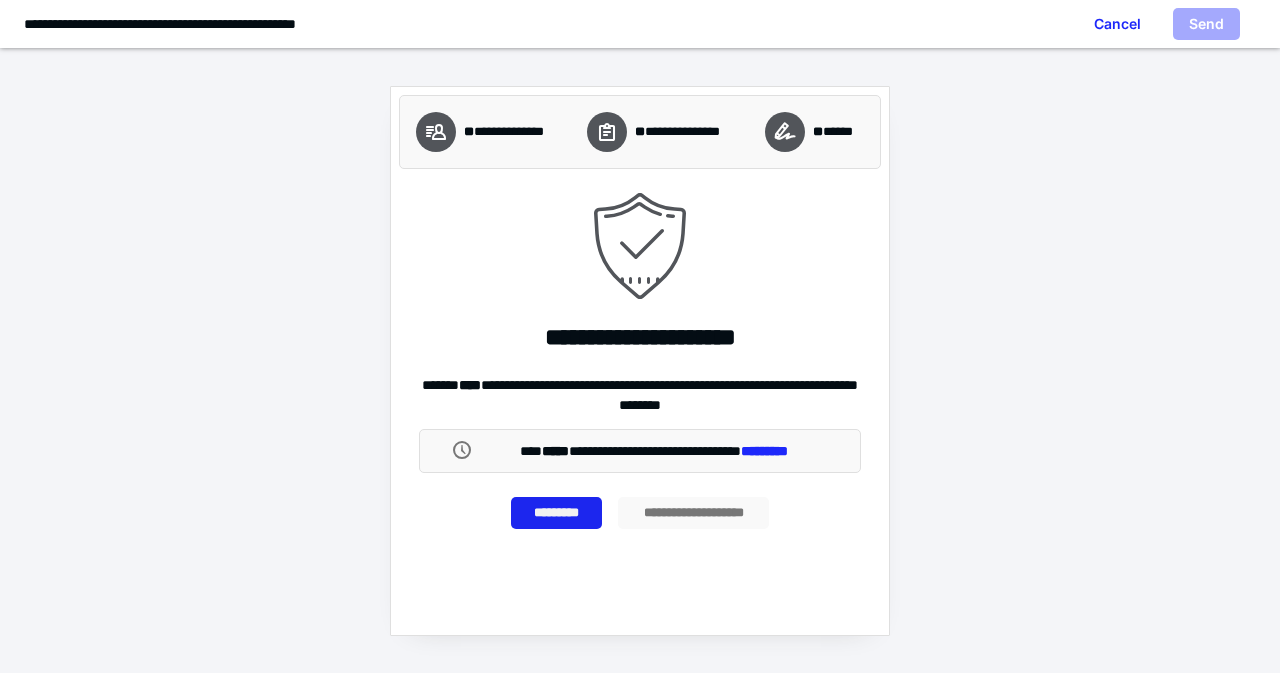click on "*********" at bounding box center [557, 513] 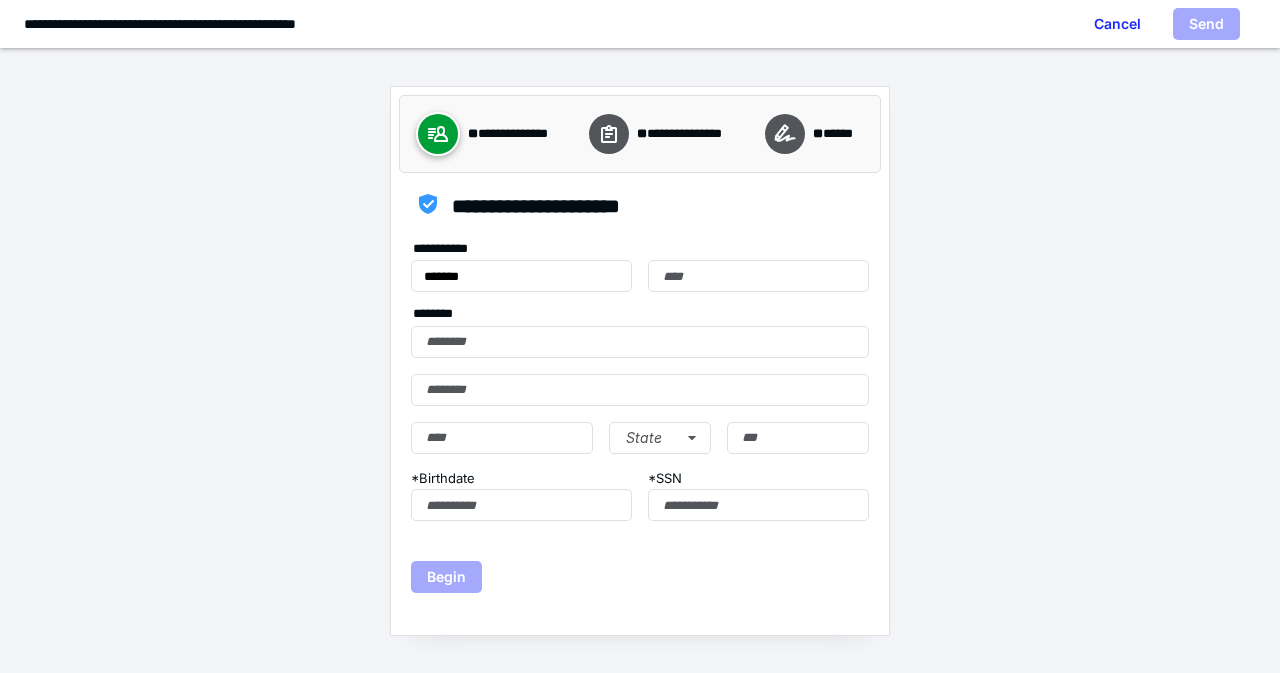 type on "*******" 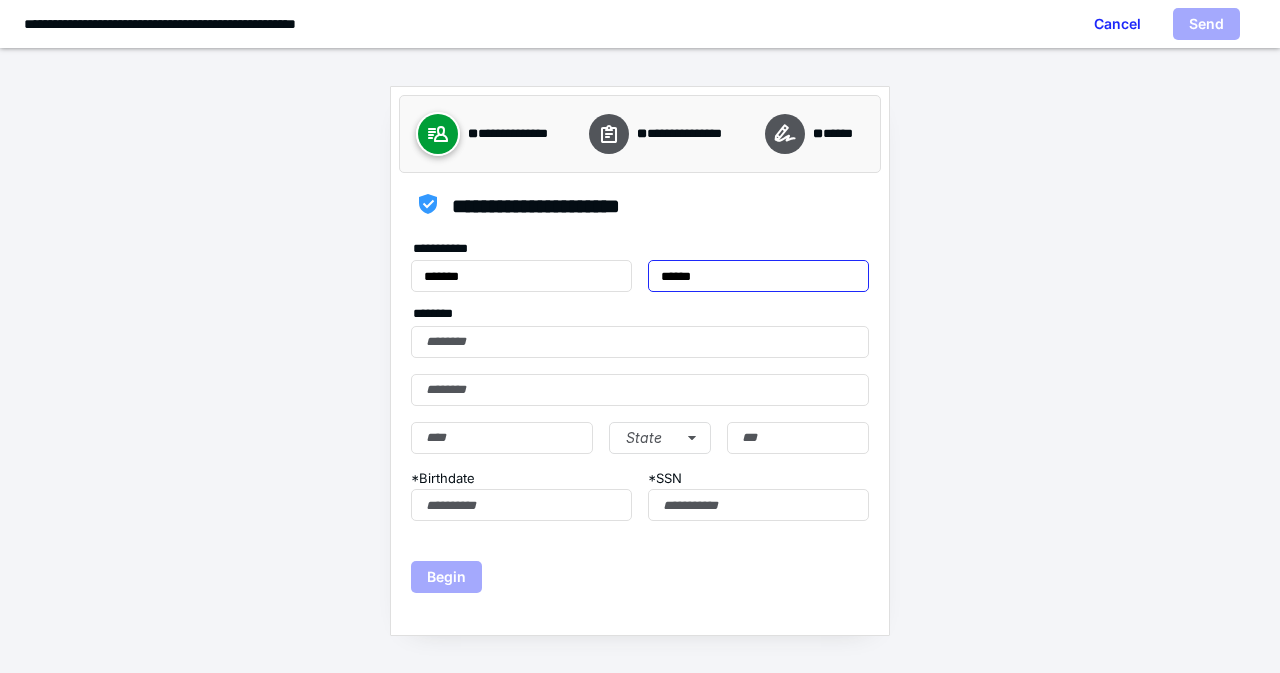 type on "******" 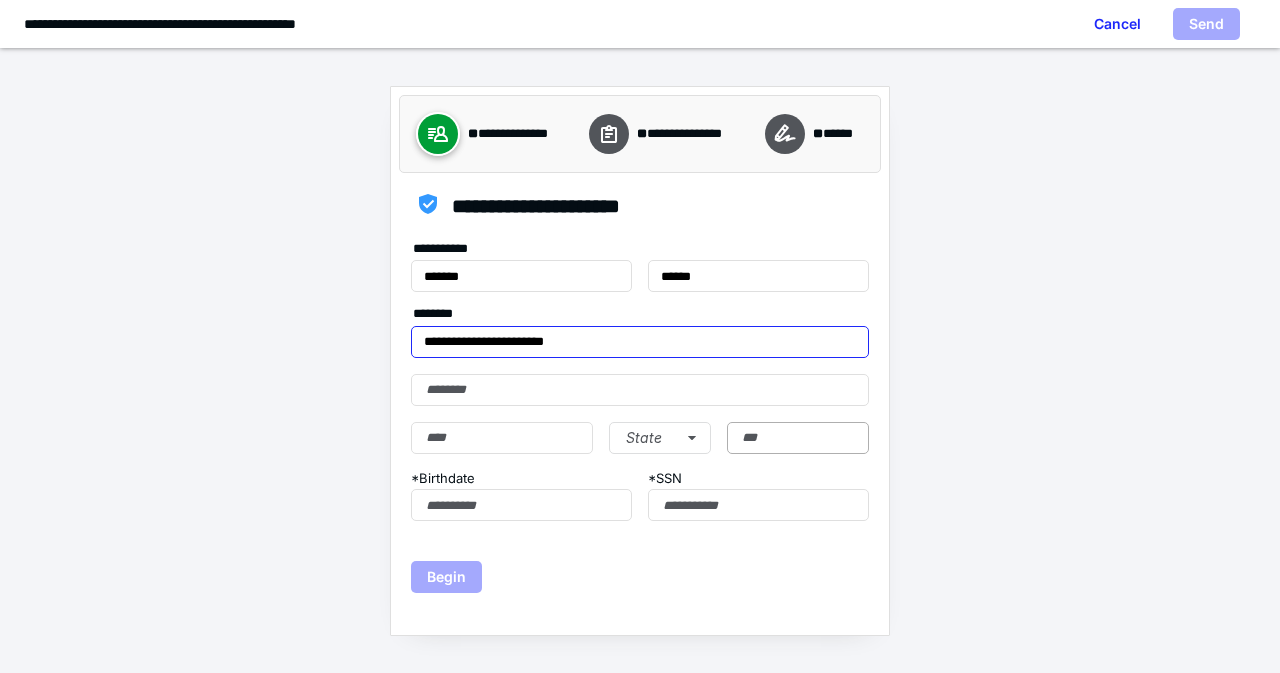 type on "**********" 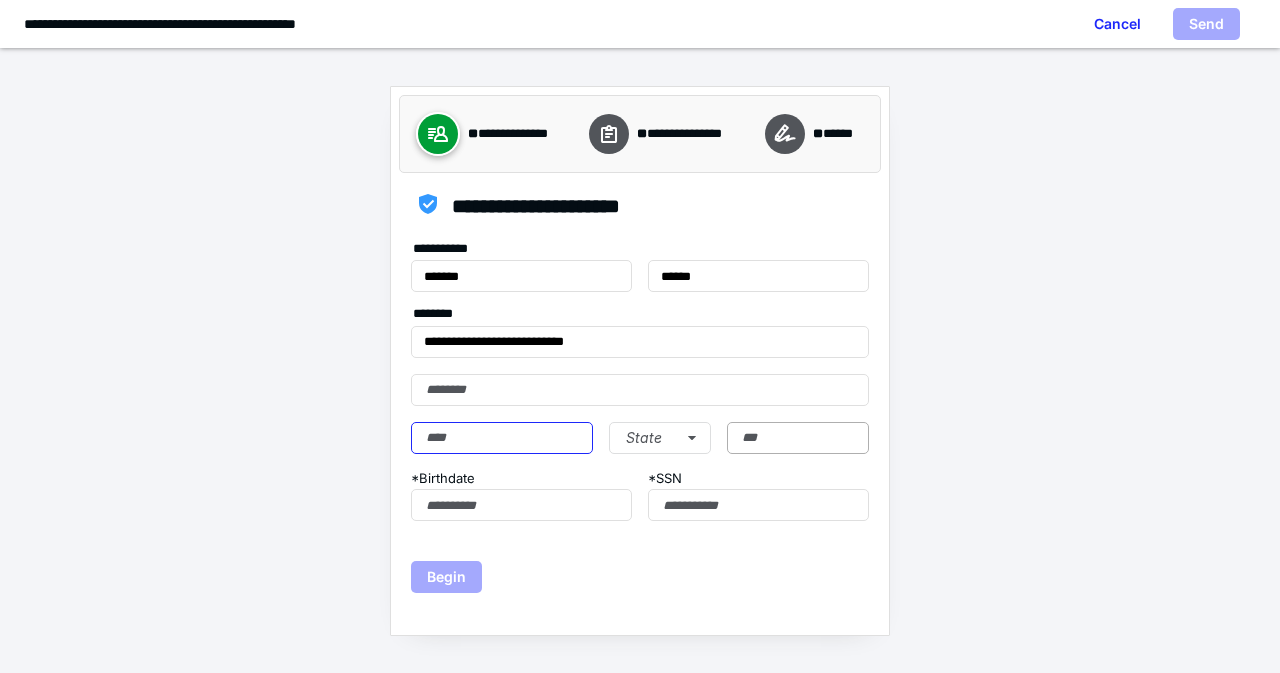 type on "******" 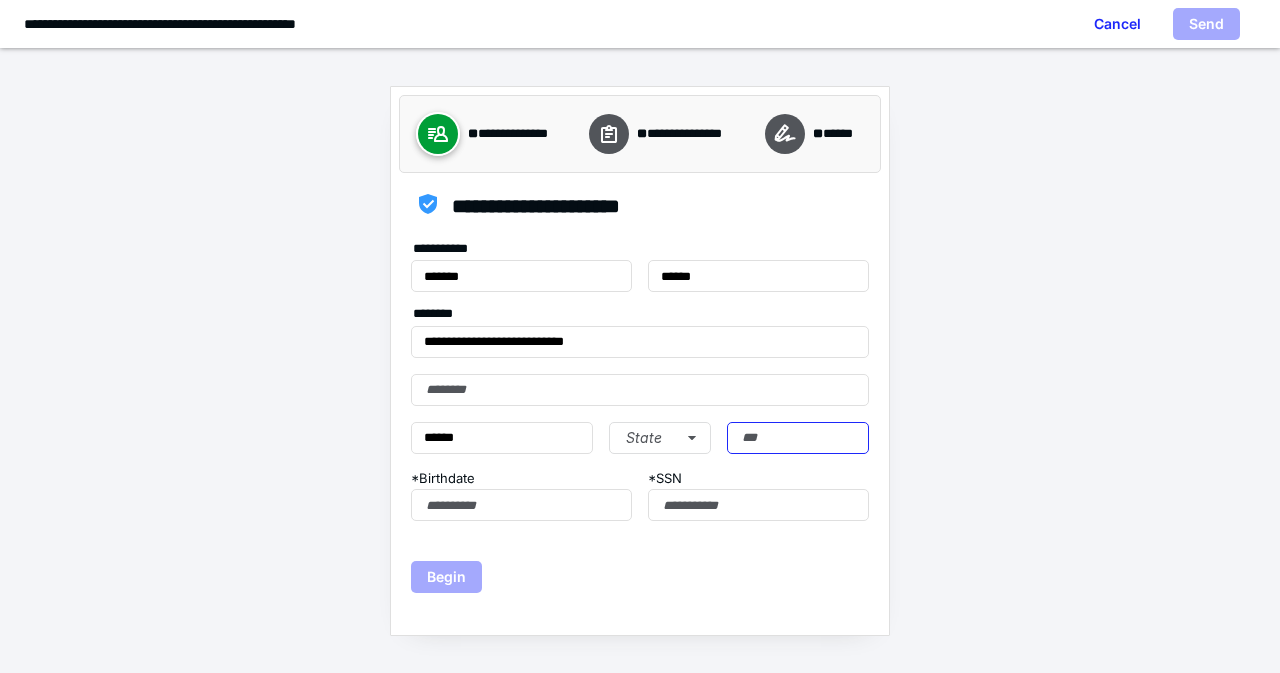 type on "*****" 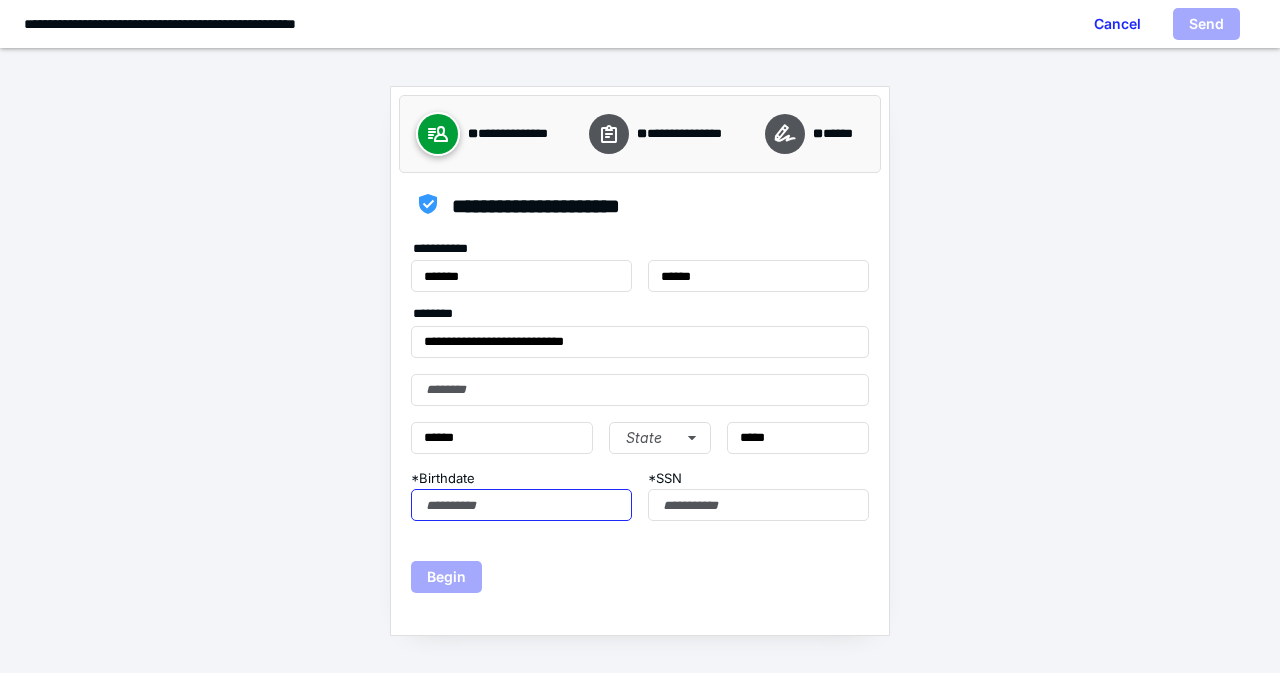click on "* Birthdate" at bounding box center (521, 505) 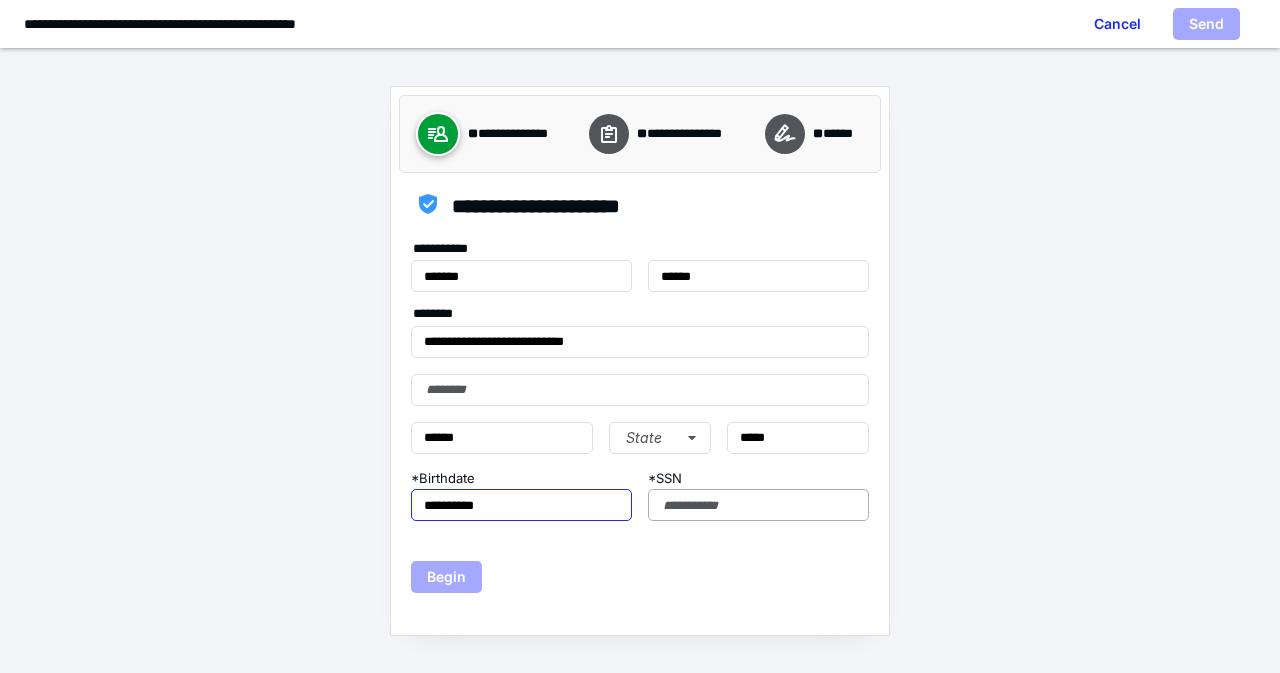type on "**********" 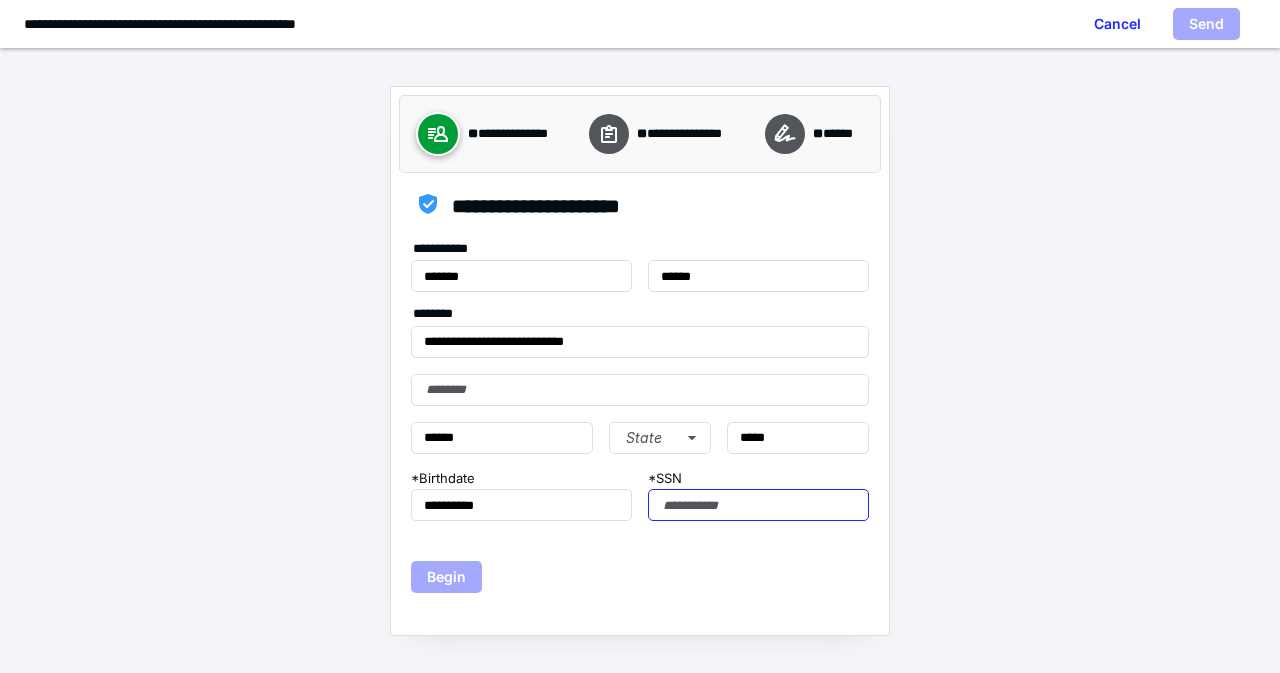 click on "* SSN" at bounding box center [758, 505] 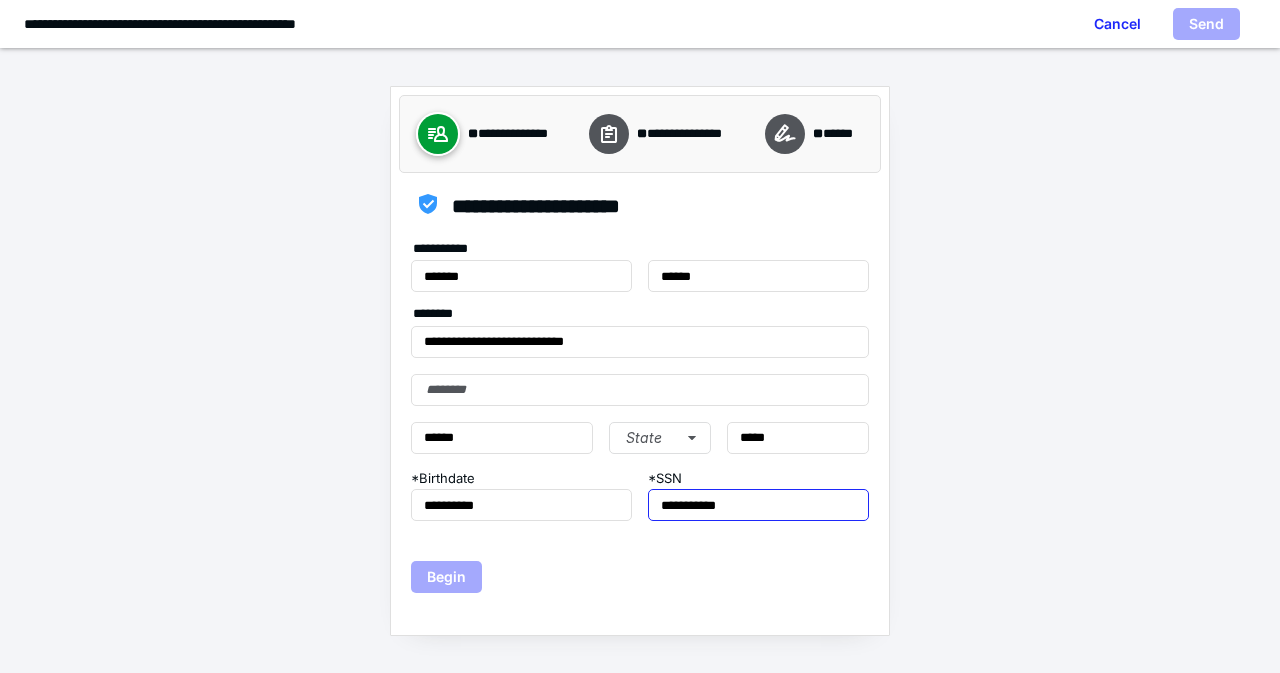 type on "**********" 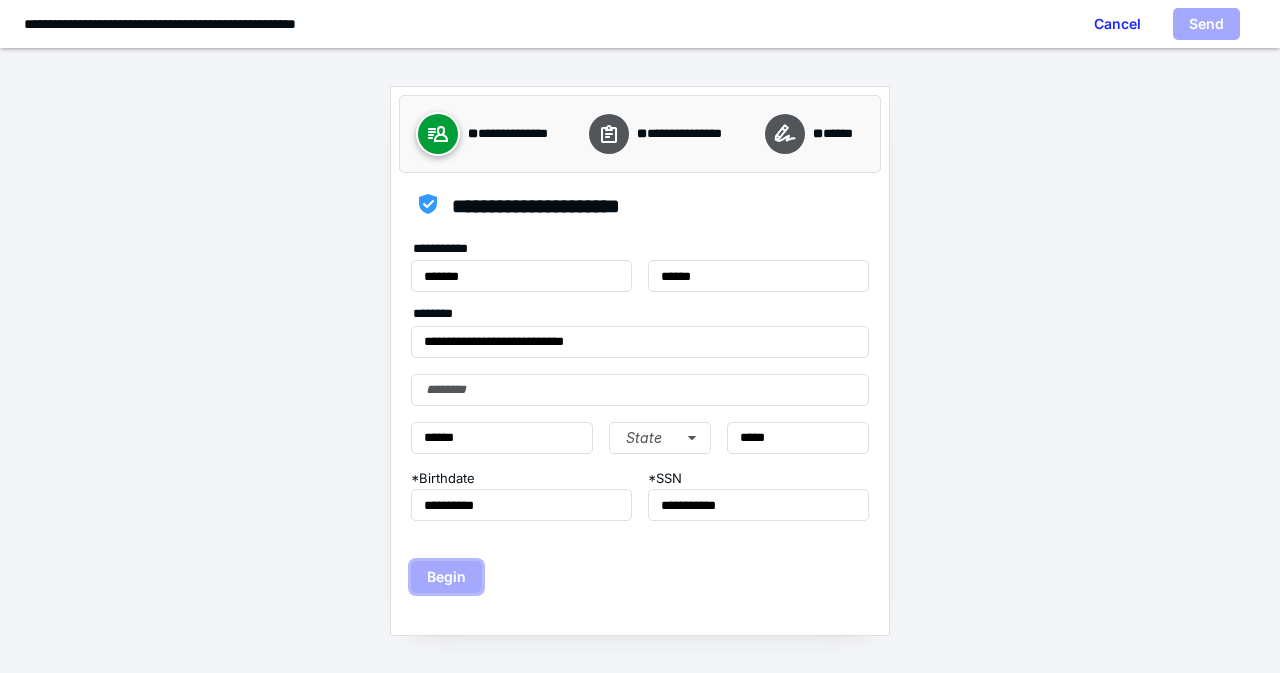 click on "Begin" at bounding box center [446, 577] 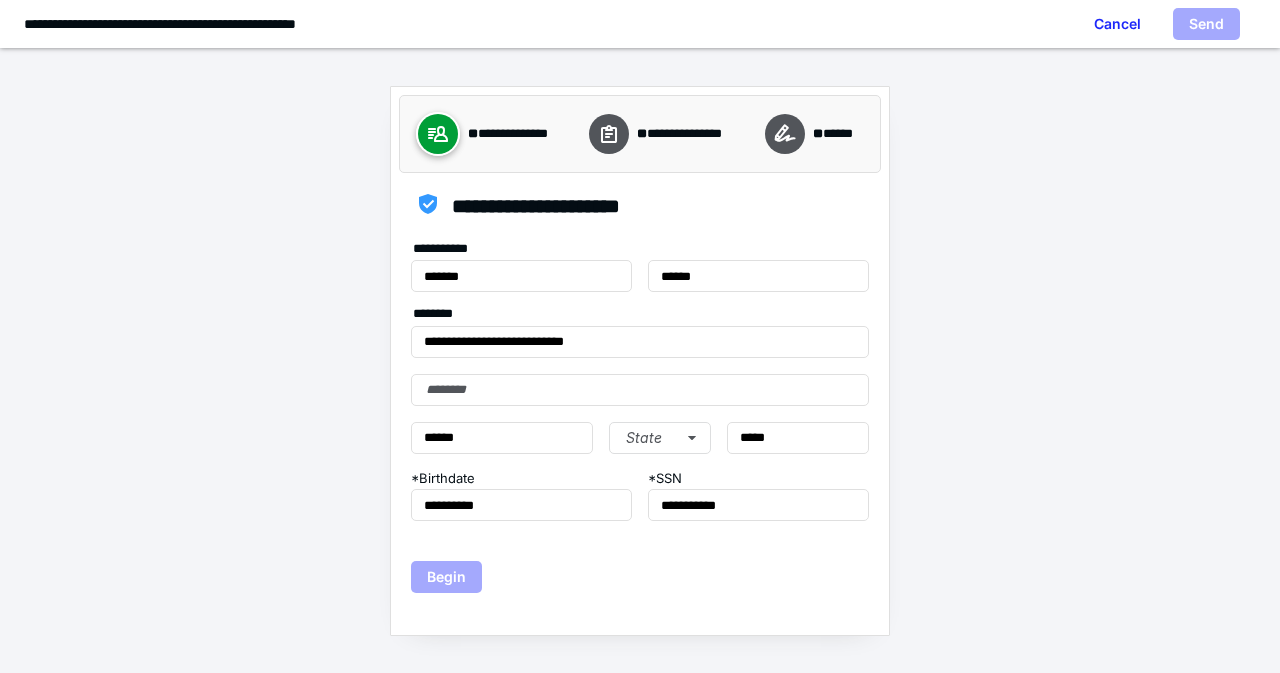 click on "Begin" at bounding box center [446, 577] 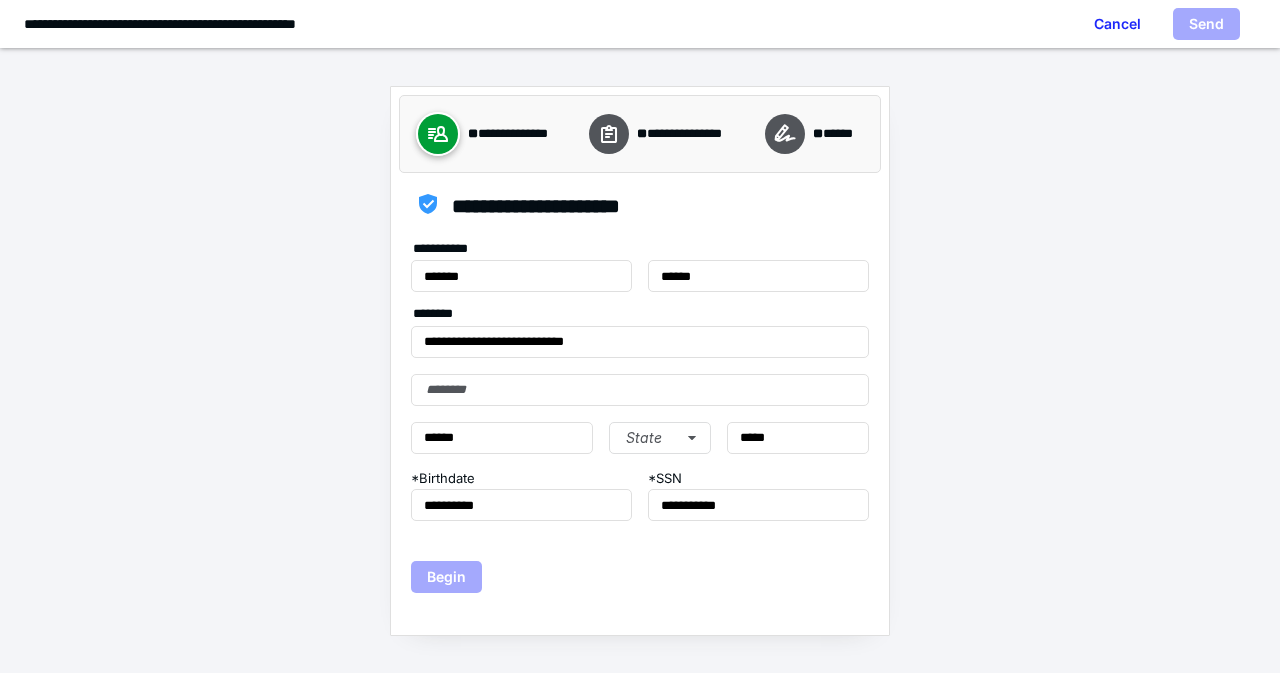 click on "Begin" at bounding box center (446, 577) 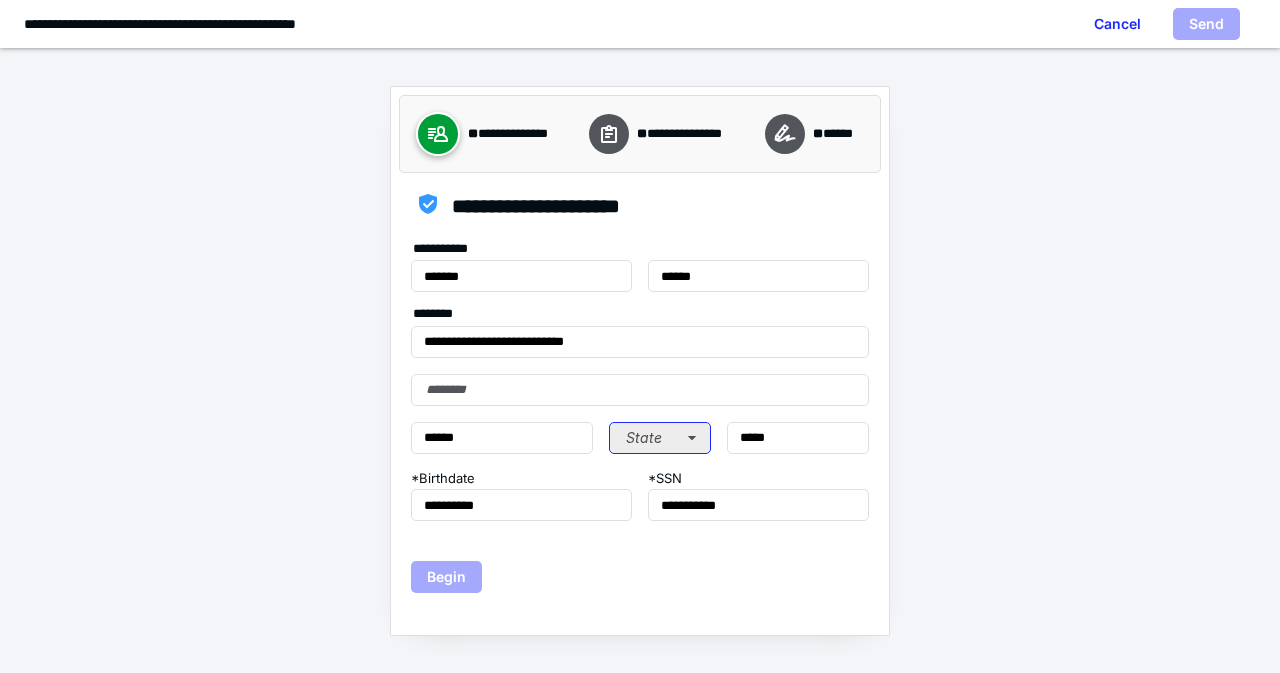 click on "State" at bounding box center (660, 438) 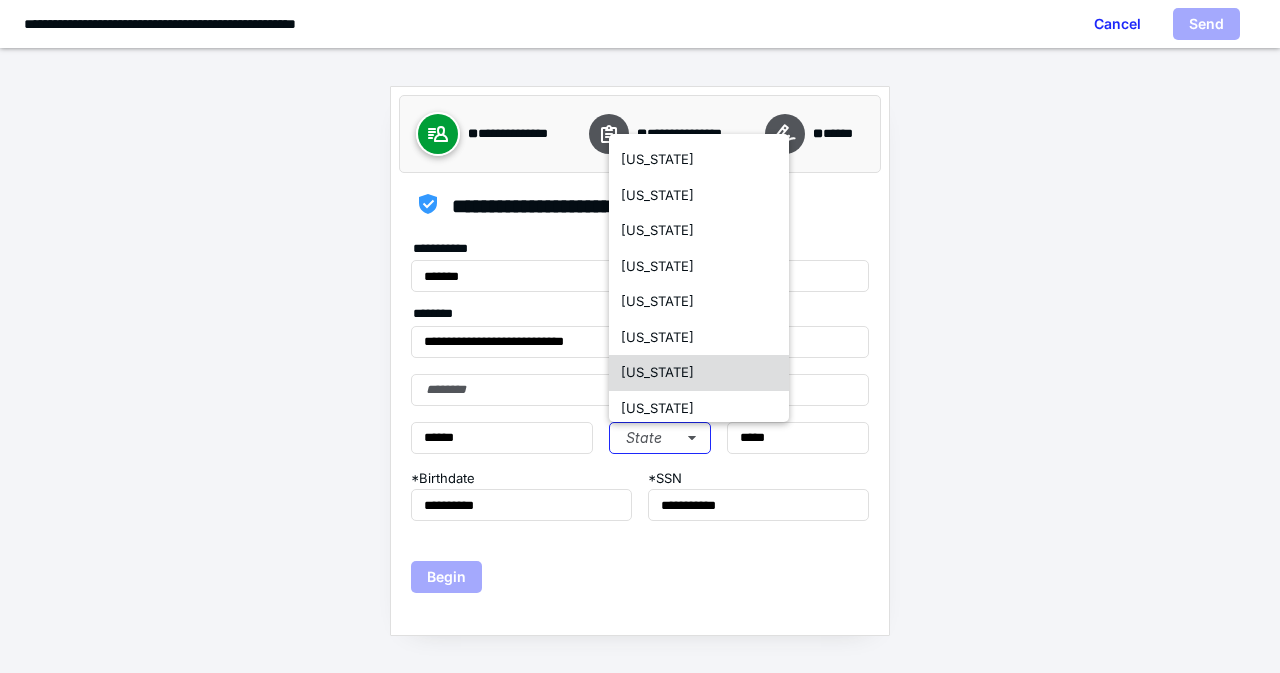 scroll, scrollTop: 300, scrollLeft: 0, axis: vertical 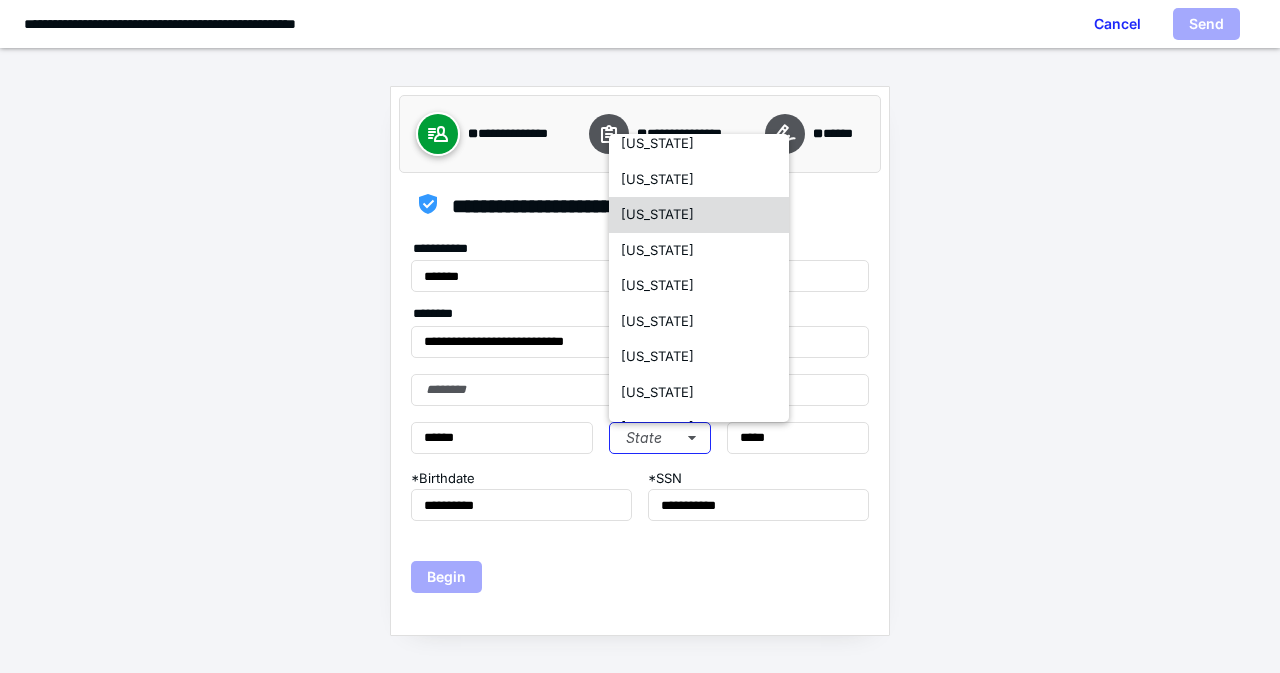 click on "[US_STATE]" at bounding box center [699, 215] 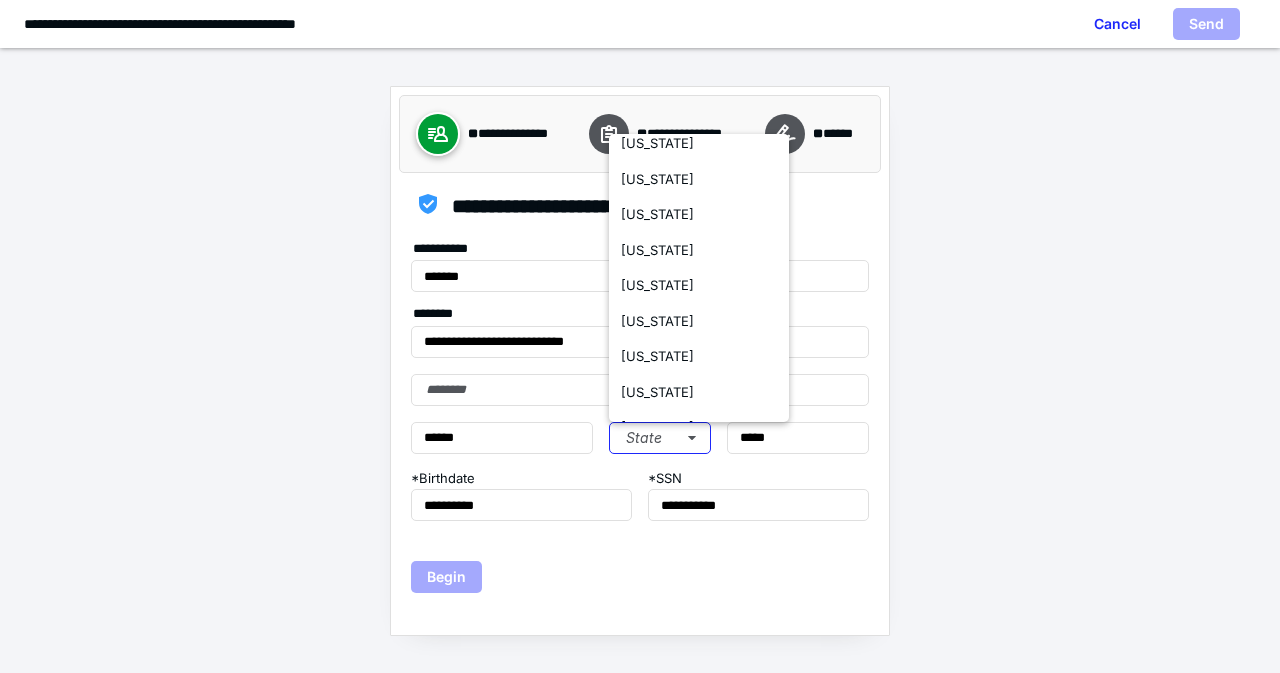 scroll, scrollTop: 0, scrollLeft: 0, axis: both 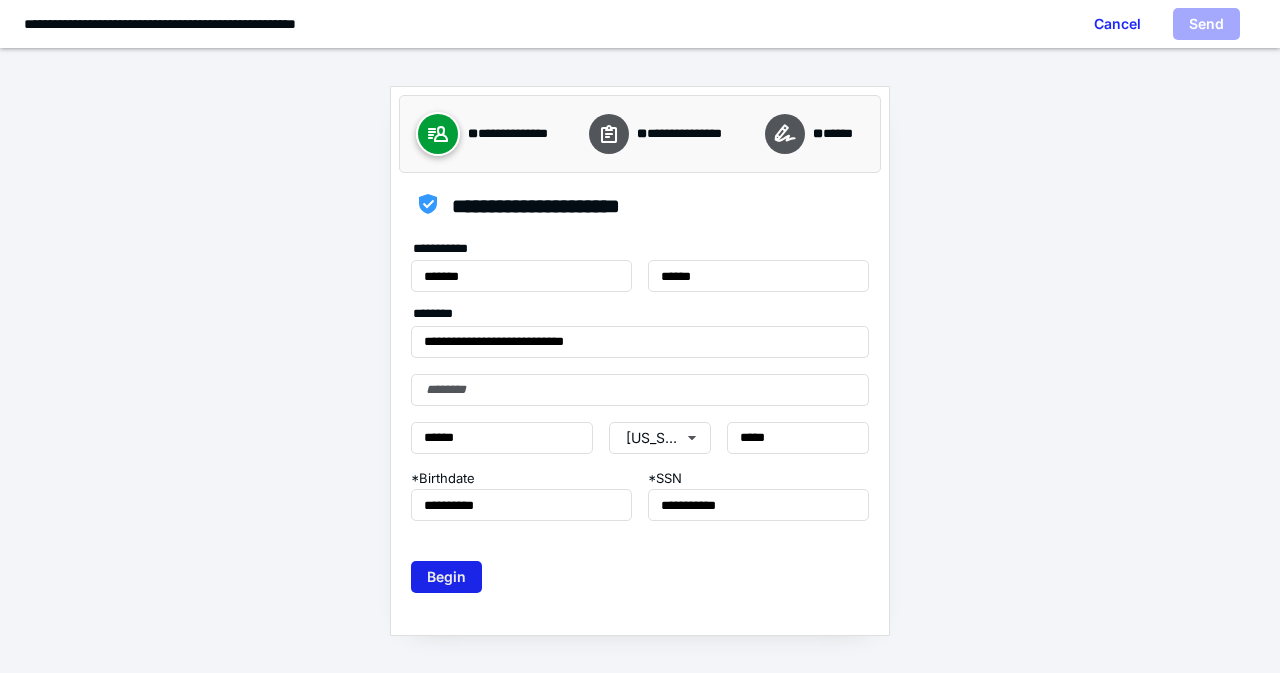 click on "Begin" at bounding box center [446, 577] 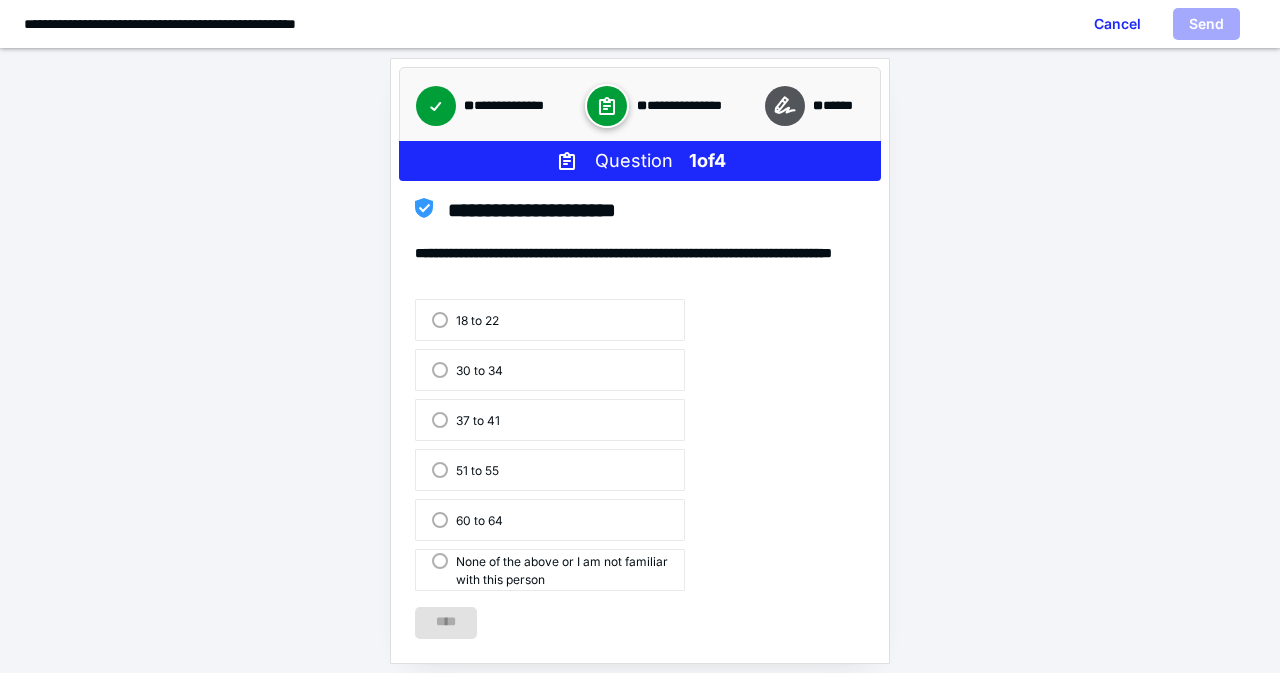 click on "30 to 34" at bounding box center (467, 369) 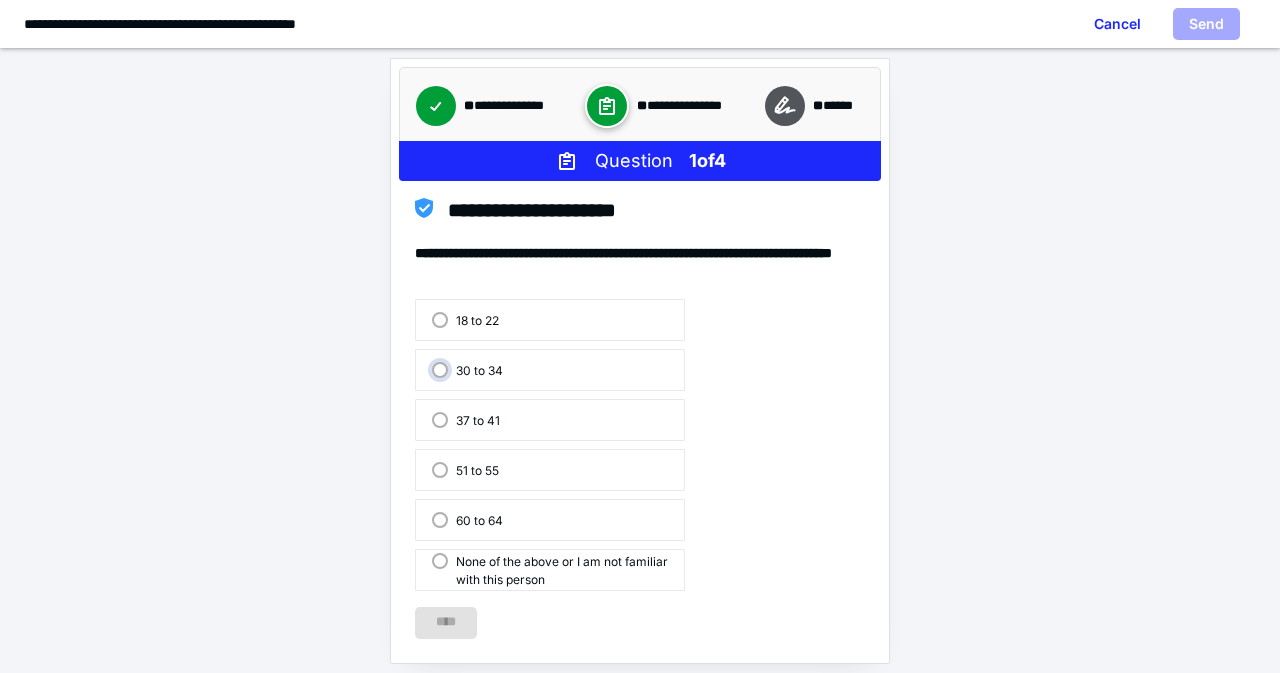 radio on "true" 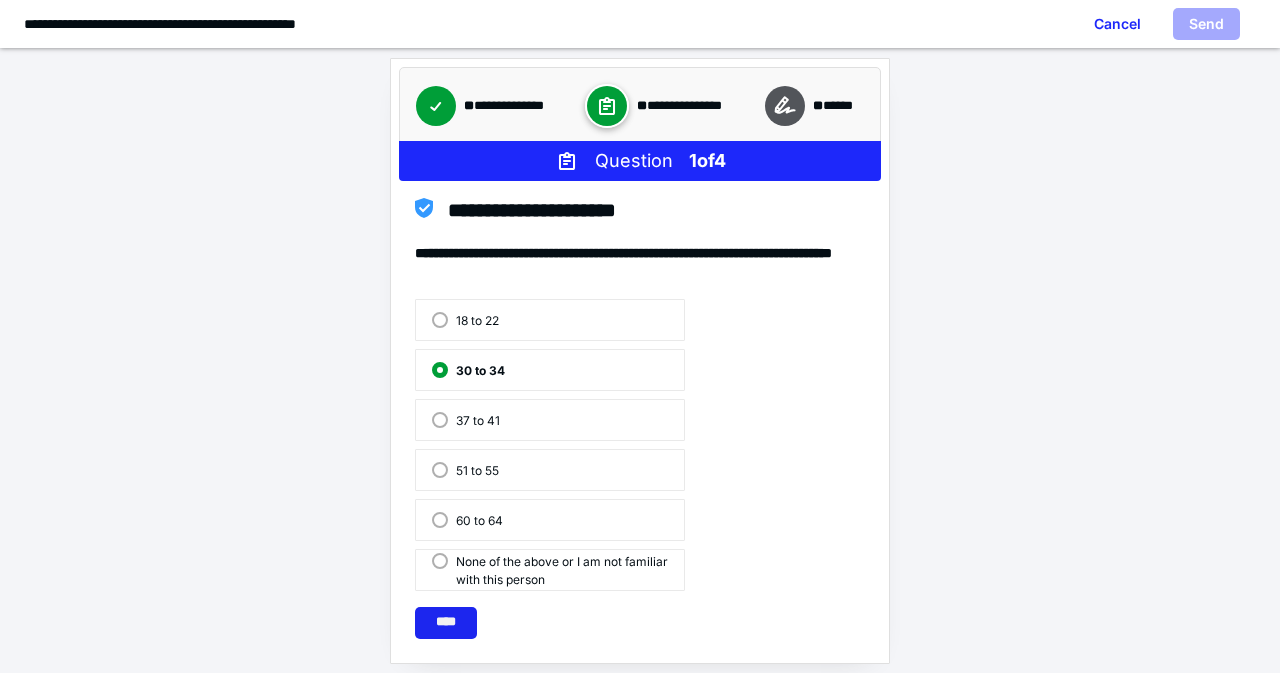click on "****" at bounding box center [446, 623] 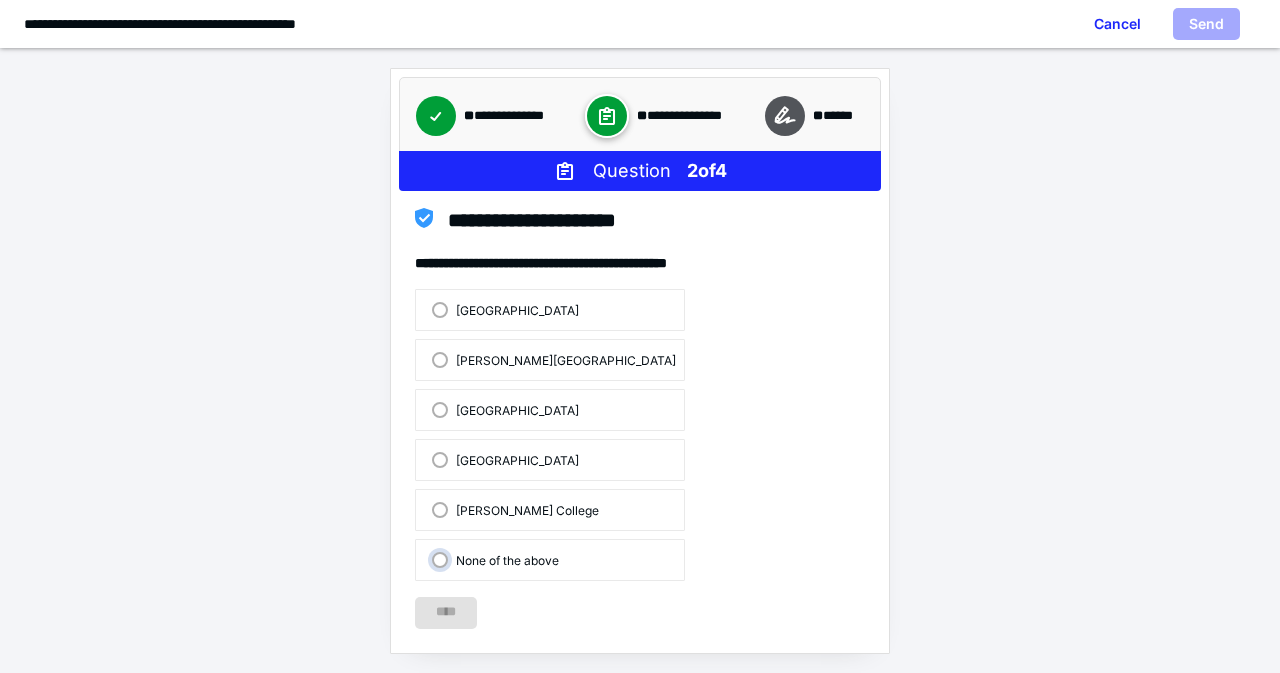 click on "None of the above" at bounding box center [427, 561] 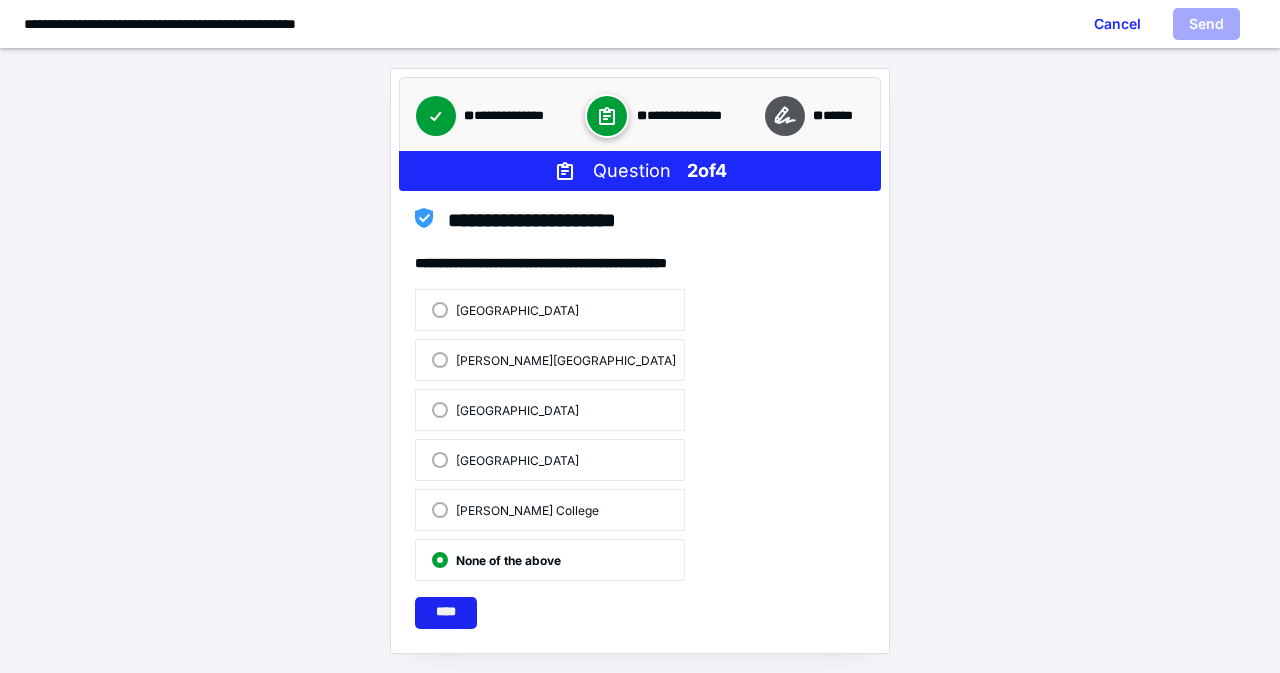 click on "****" at bounding box center [446, 613] 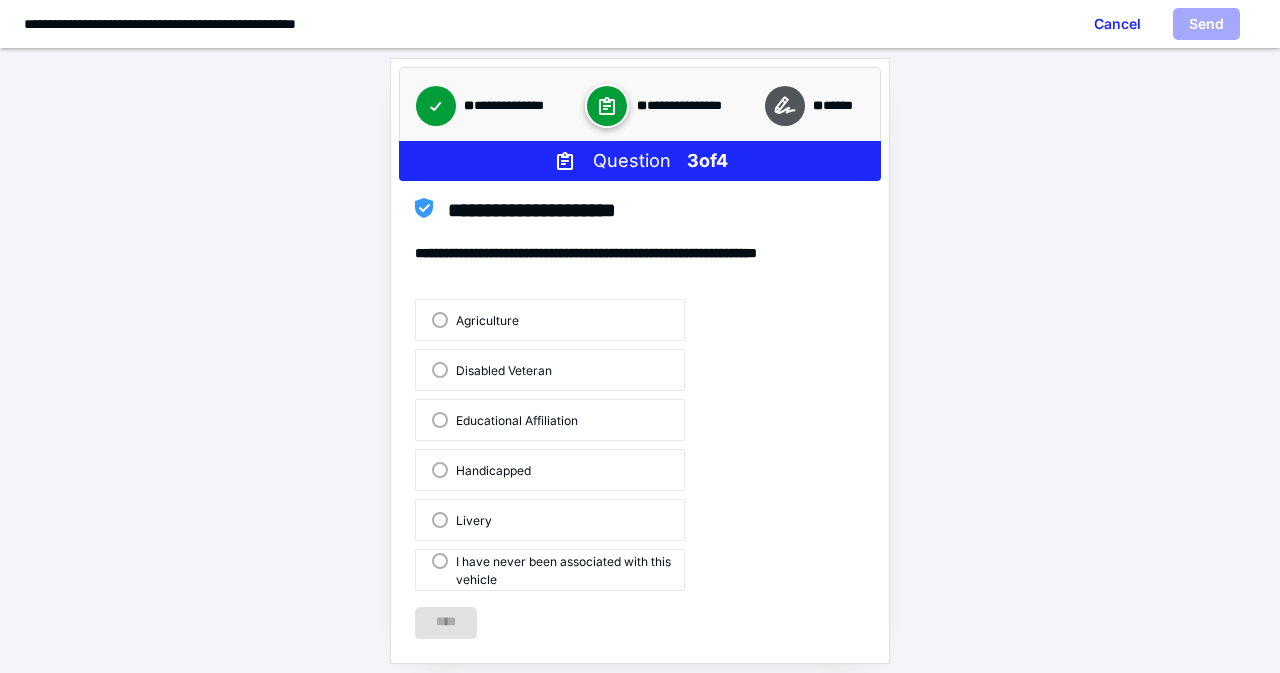 click on "Educational Affiliation" at bounding box center (505, 419) 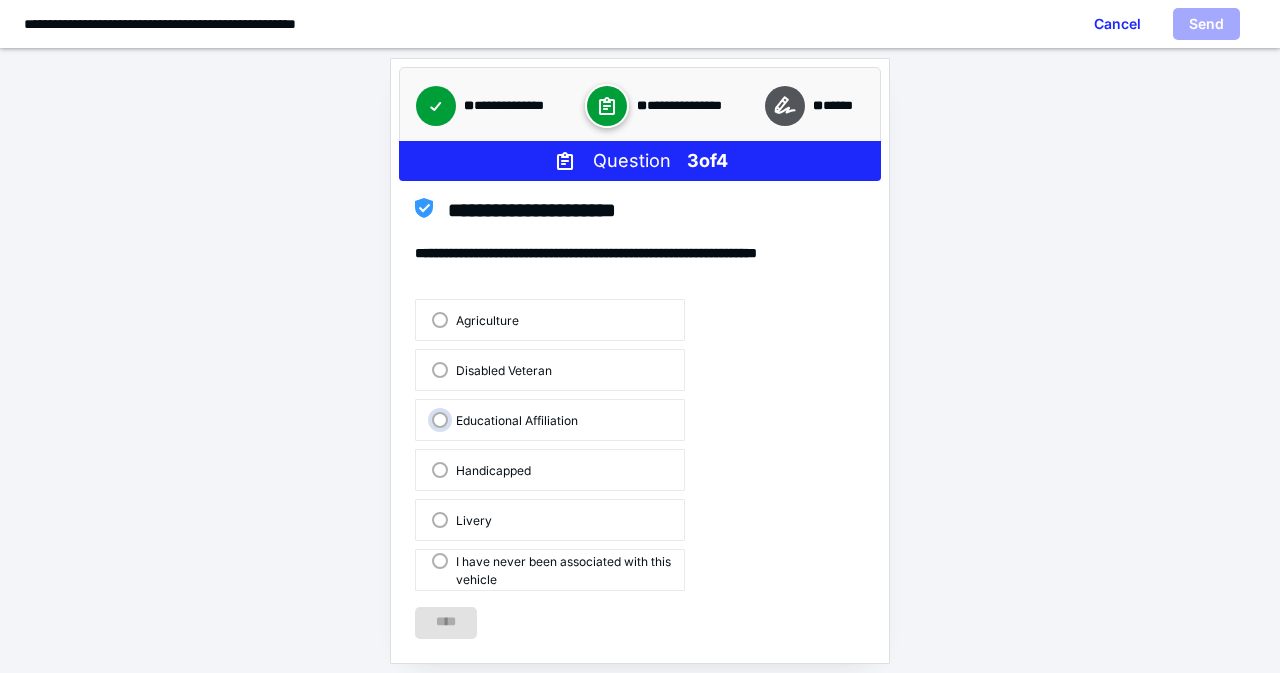 radio on "true" 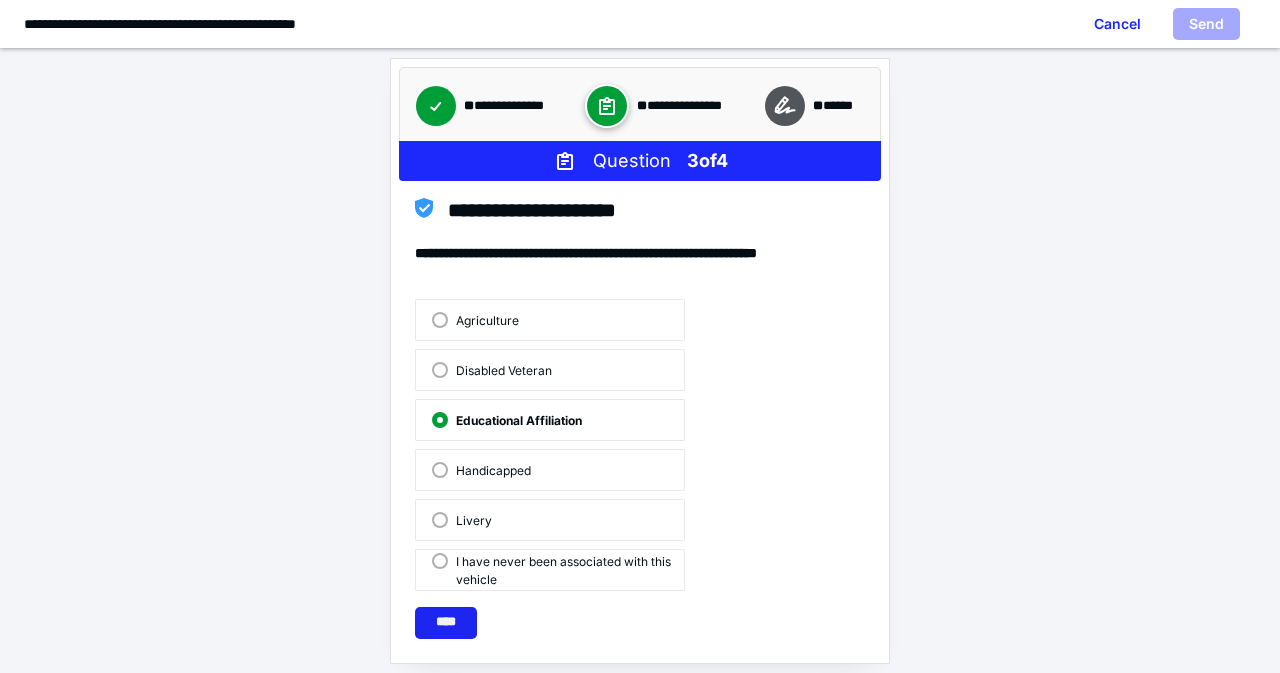click on "****" at bounding box center (446, 623) 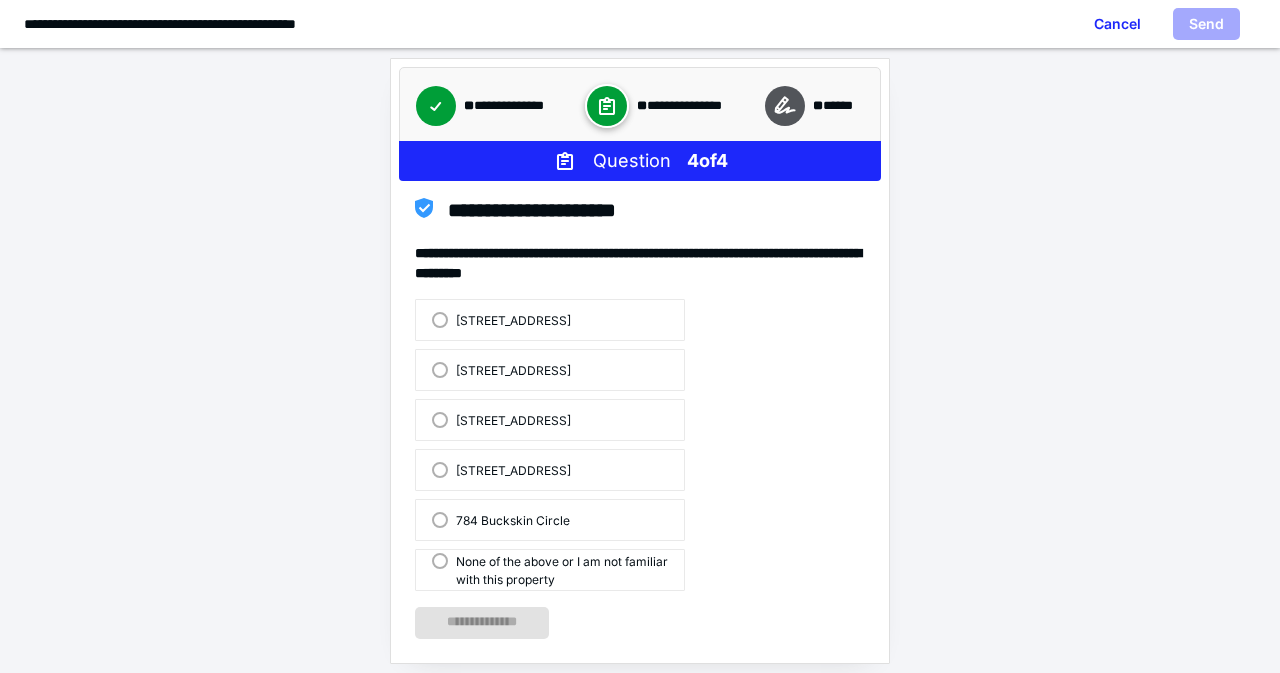 click on "[STREET_ADDRESS]" at bounding box center (501, 319) 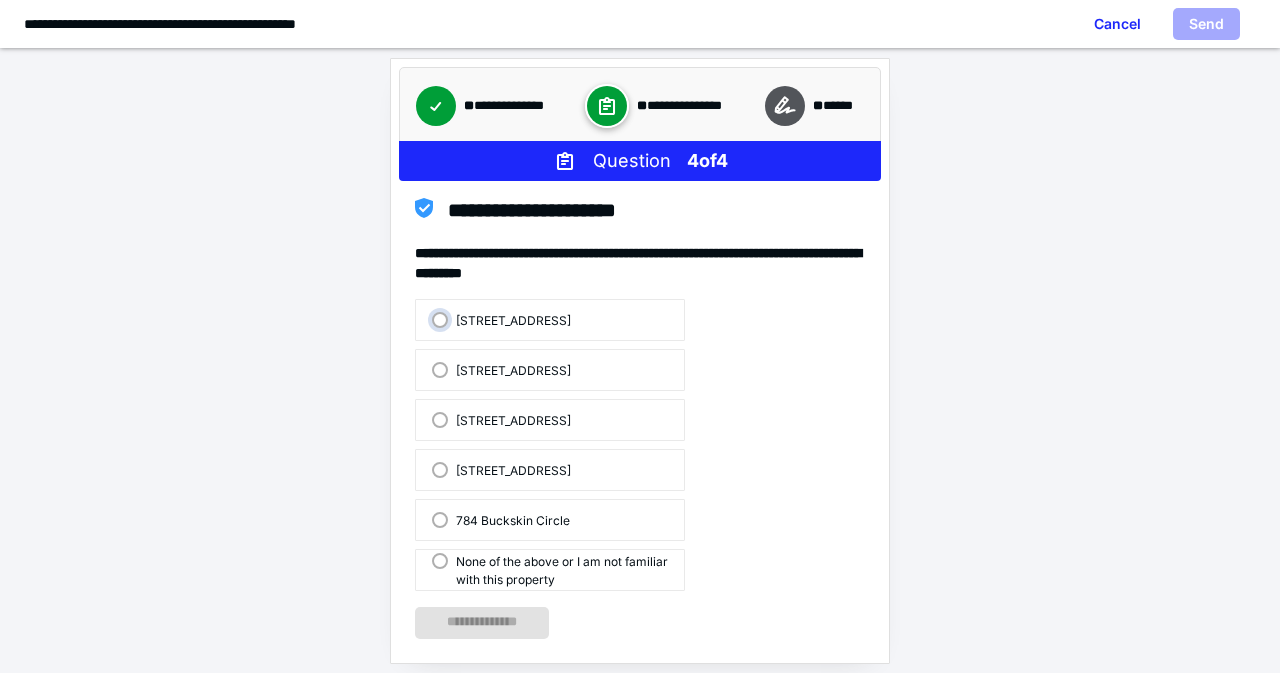 radio on "true" 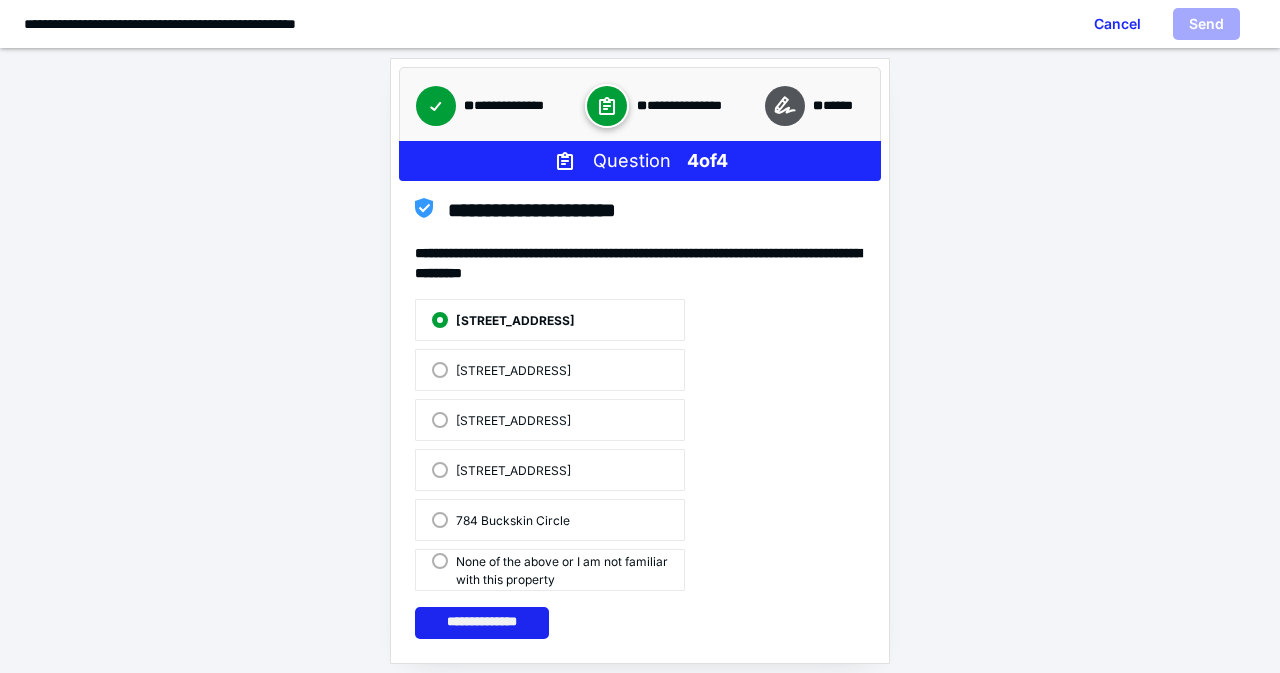 click on "**********" at bounding box center (482, 623) 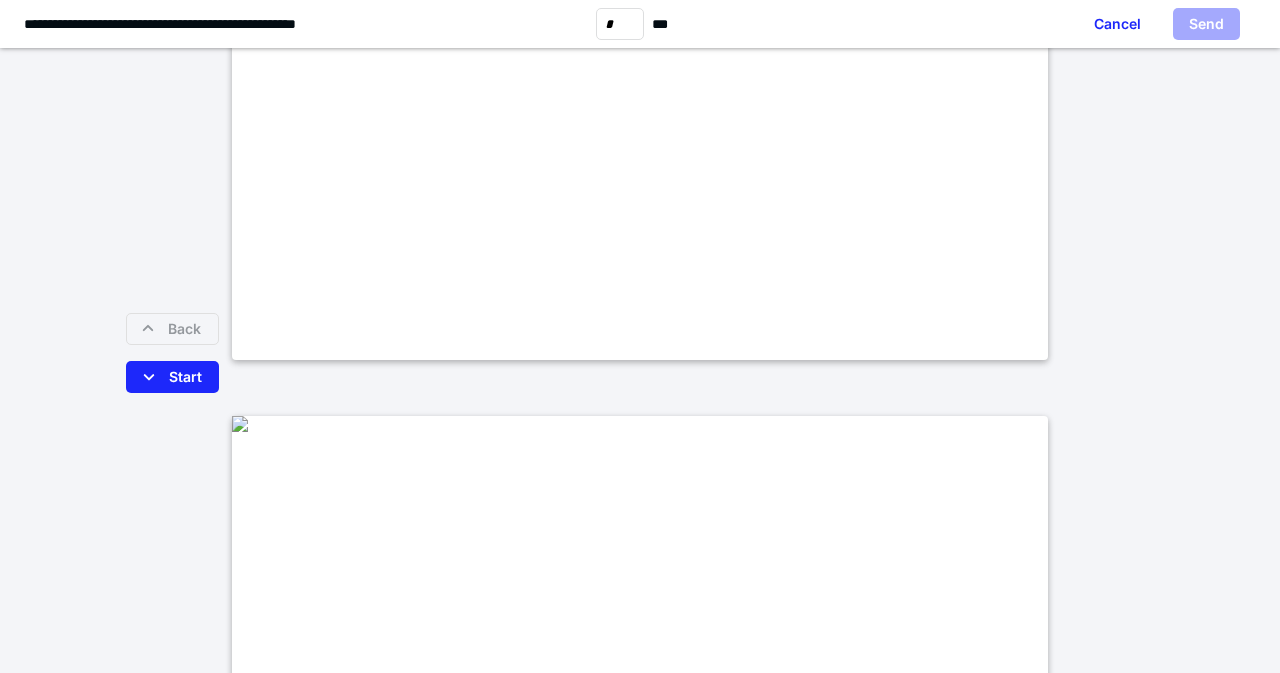 scroll, scrollTop: 1100, scrollLeft: 0, axis: vertical 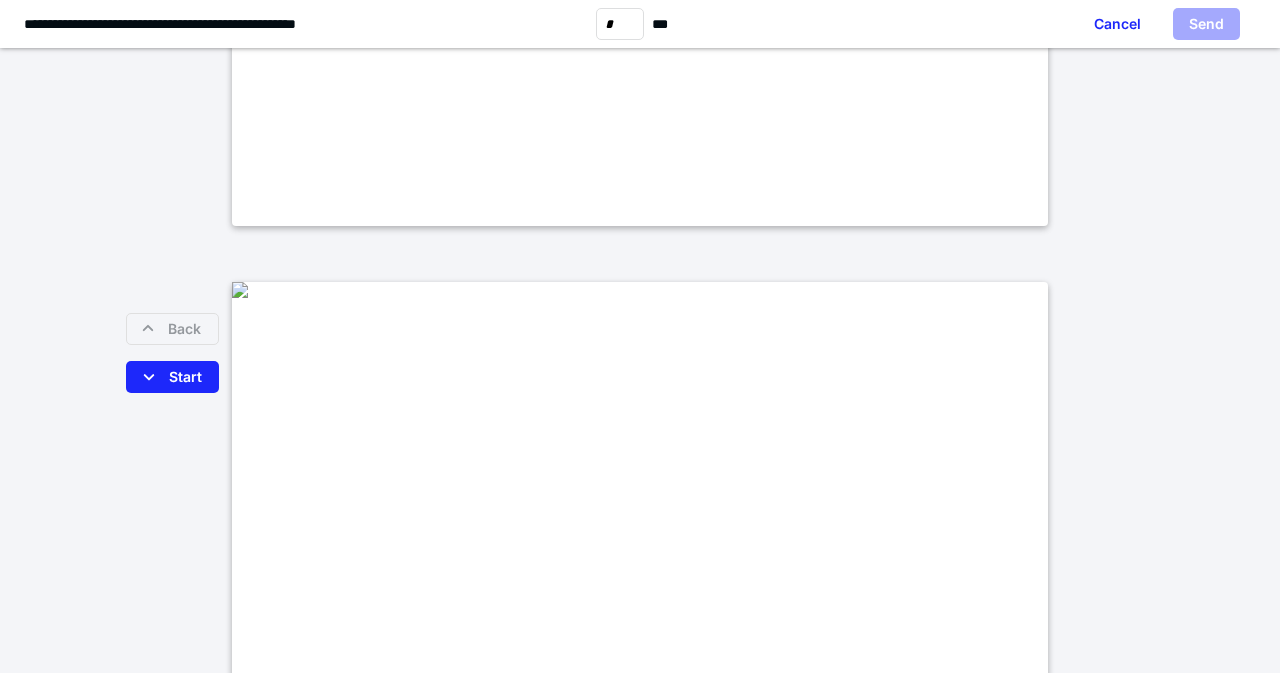 type on "*" 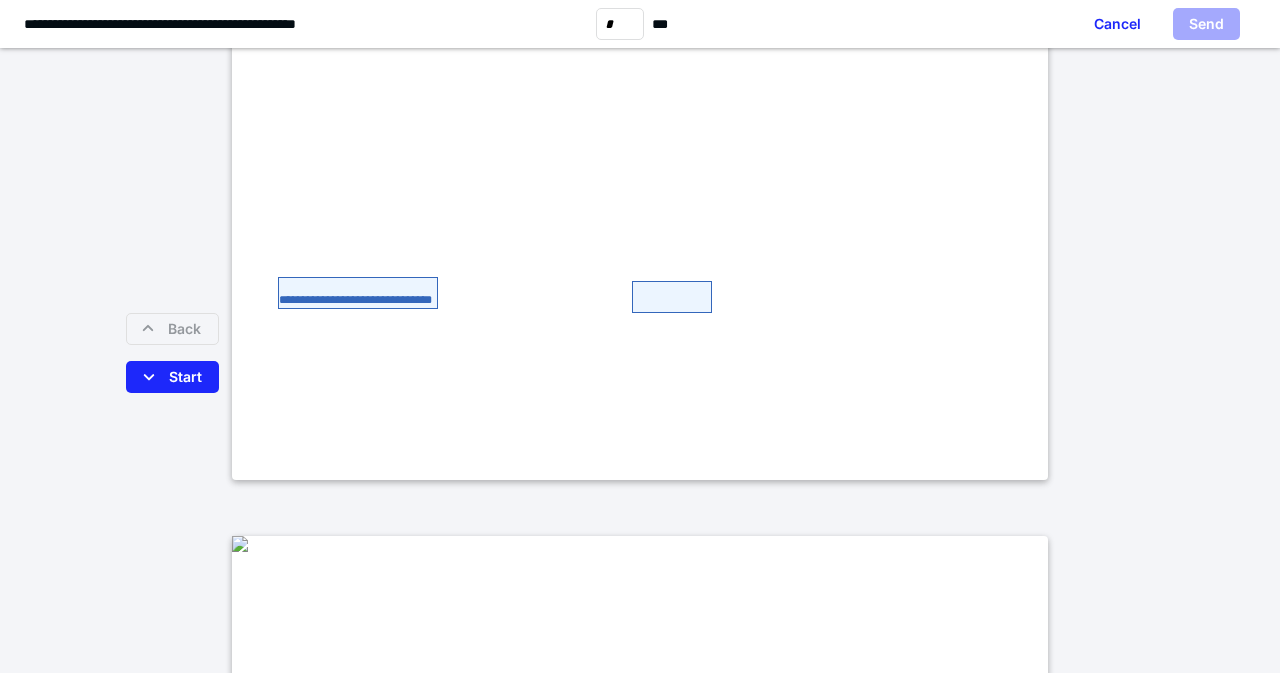 scroll, scrollTop: 1800, scrollLeft: 0, axis: vertical 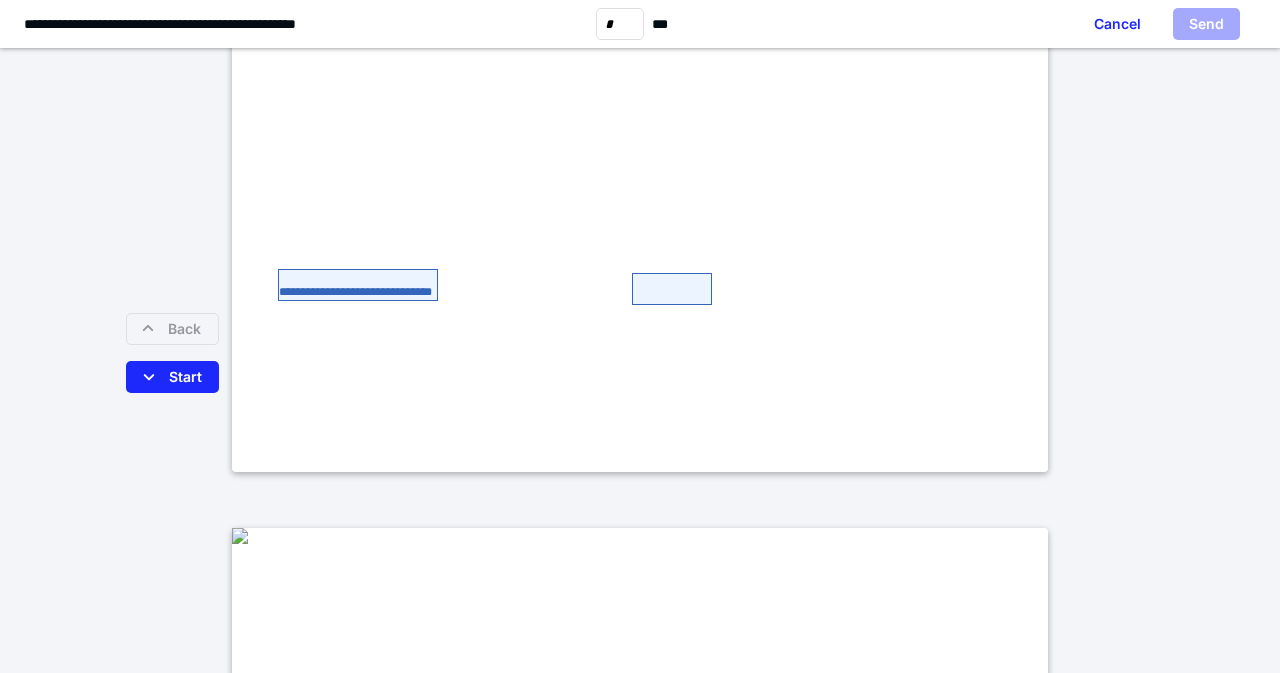 click on "**********" at bounding box center (358, 285) 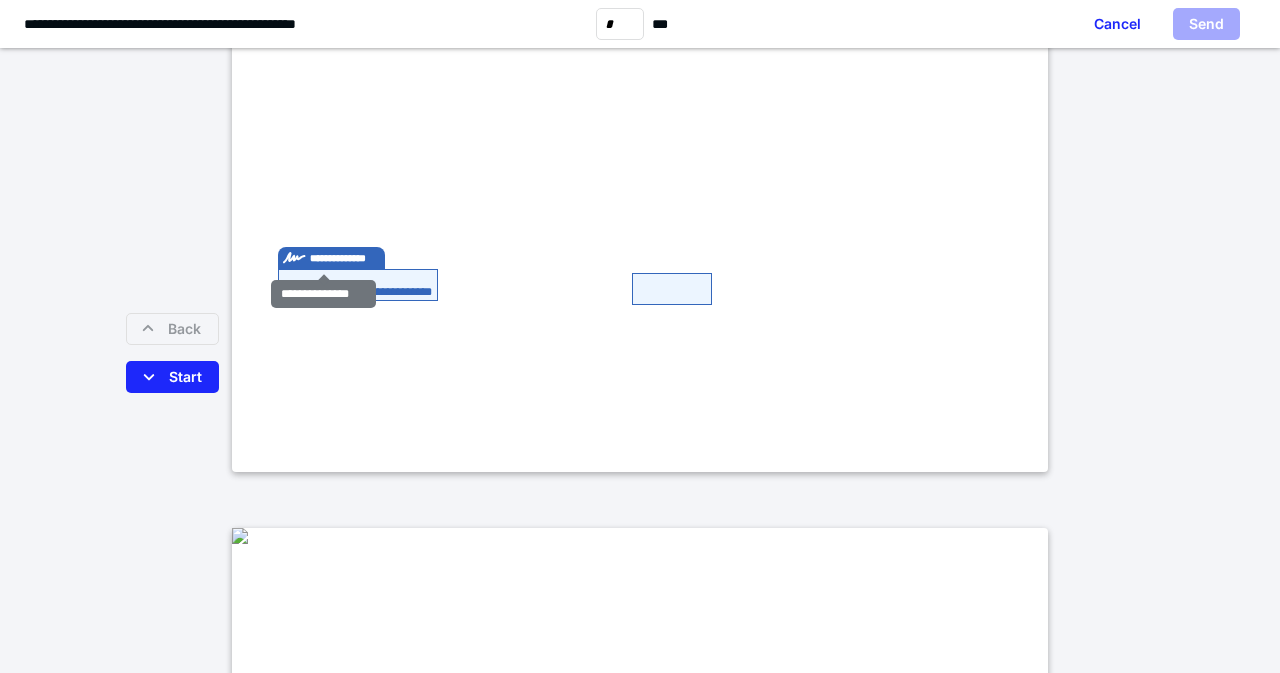 click on "**********" at bounding box center [345, 258] 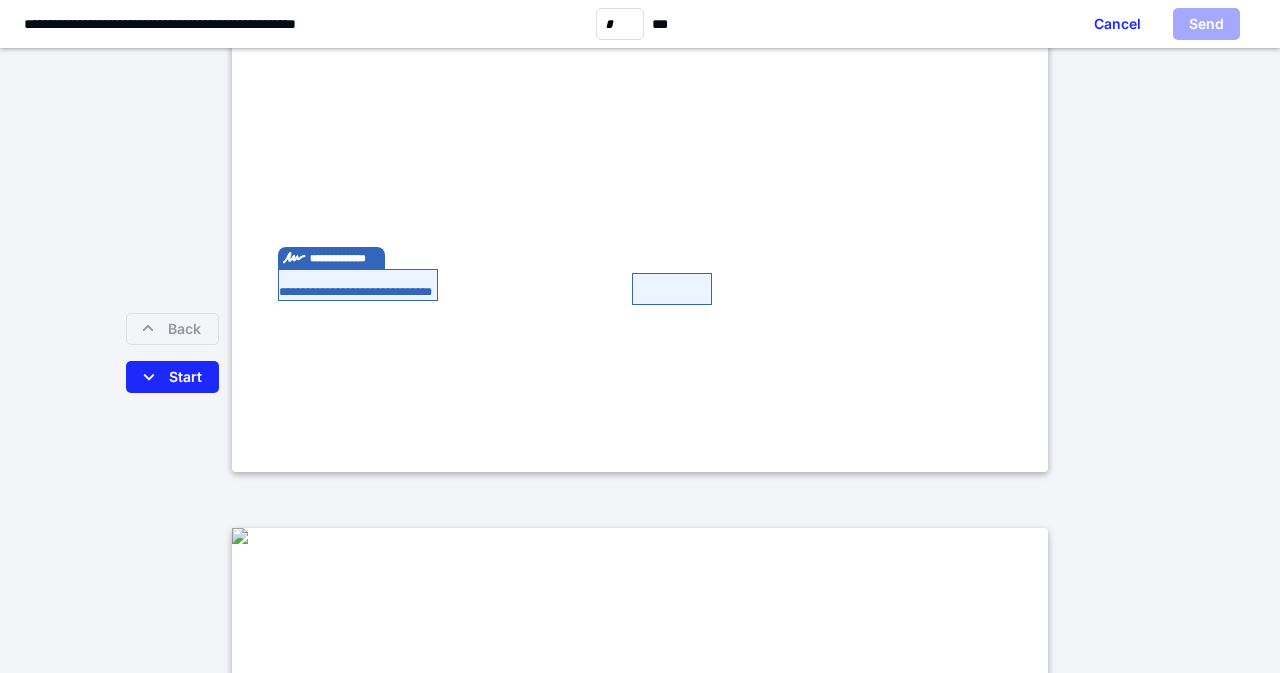 click on "**********" at bounding box center [358, 285] 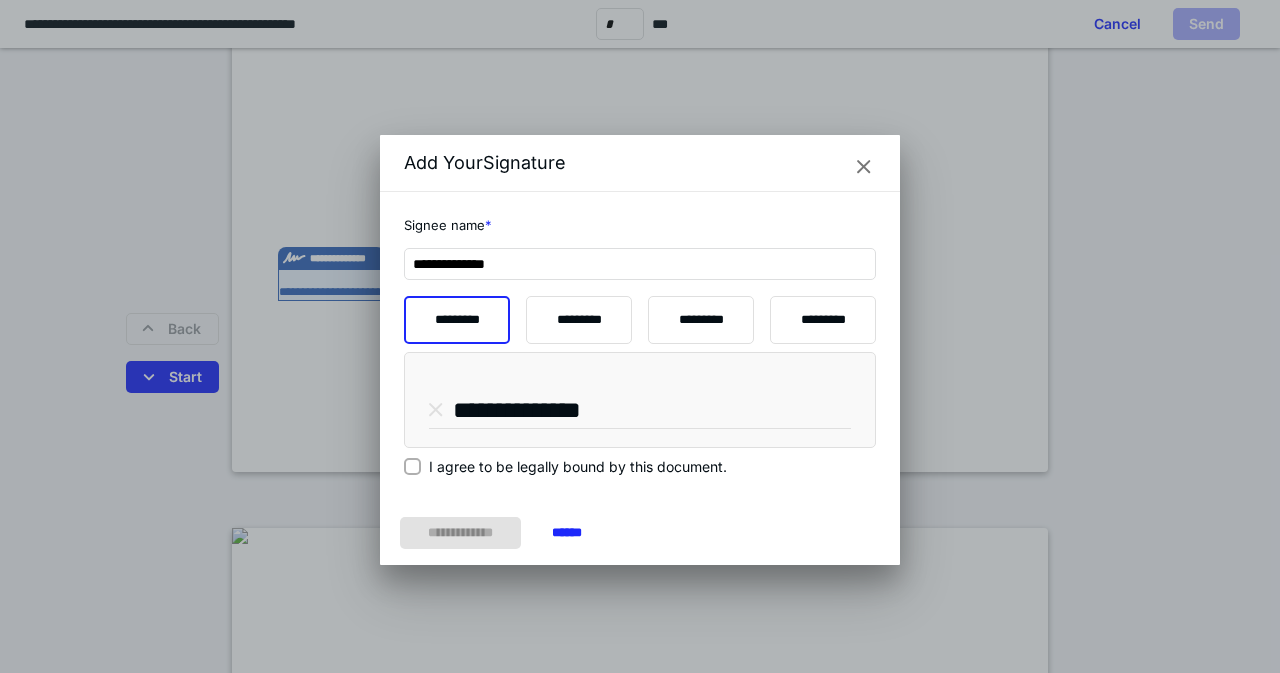 click 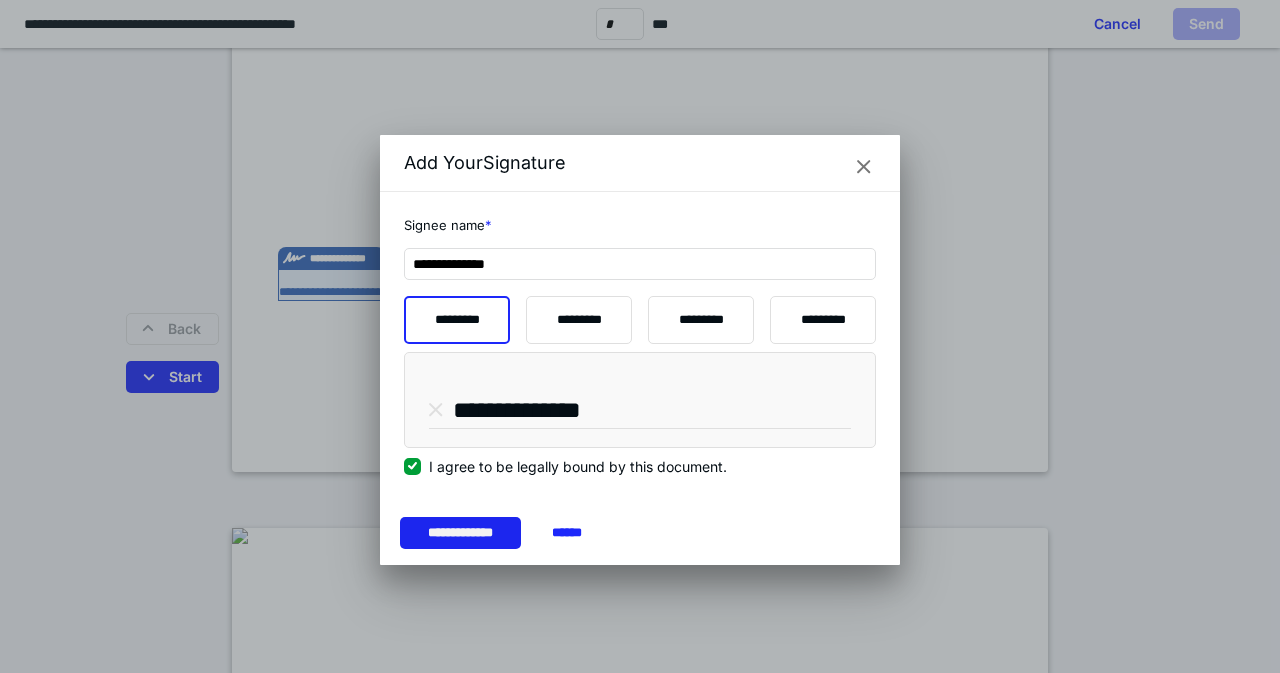 click on "**********" at bounding box center (460, 533) 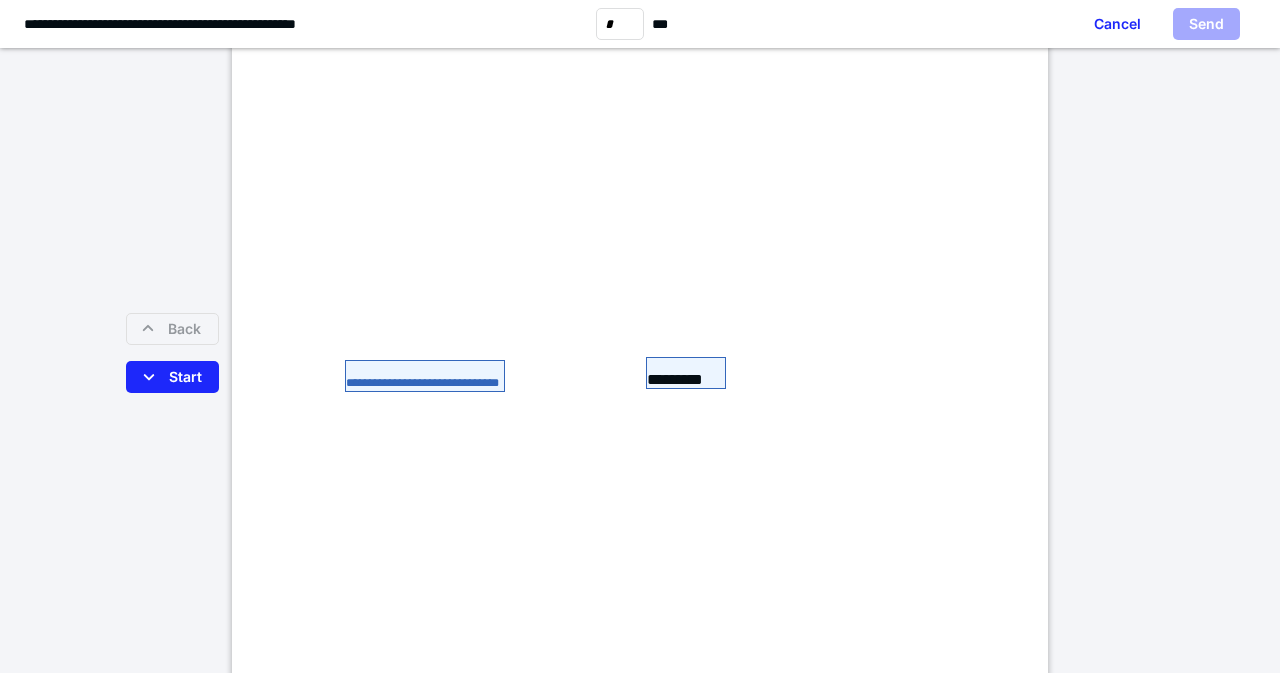scroll, scrollTop: 3900, scrollLeft: 0, axis: vertical 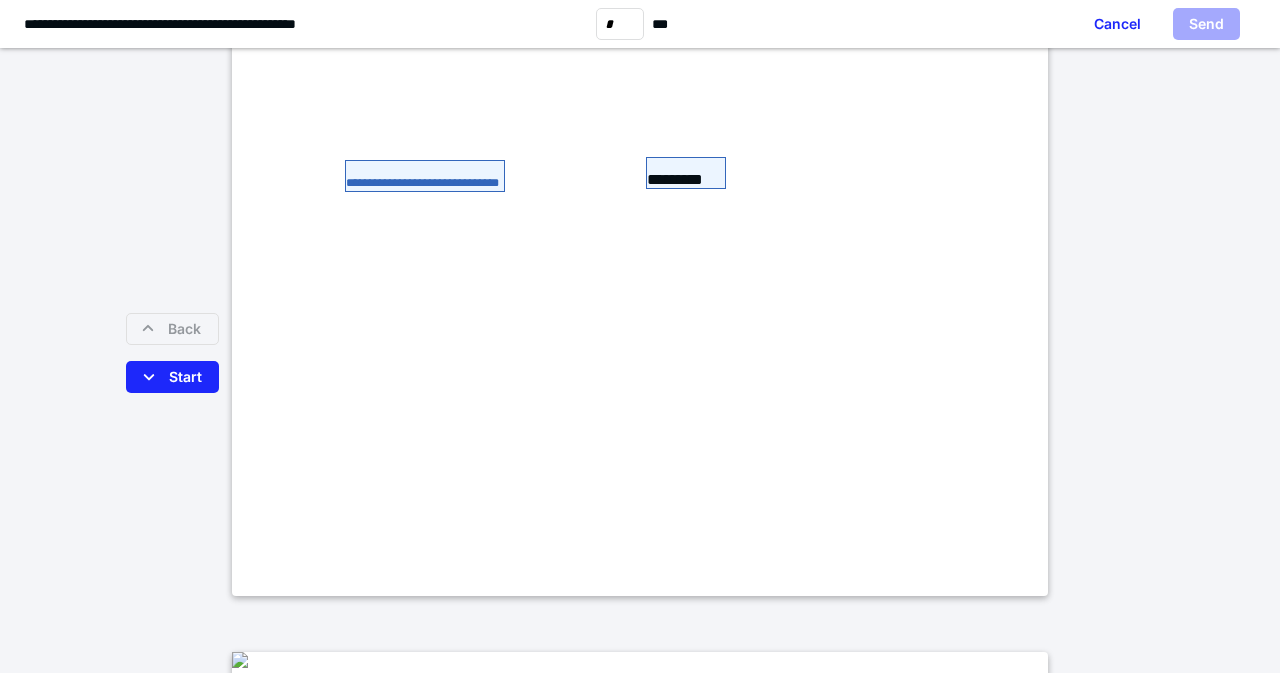 click on "**********" at bounding box center [425, 176] 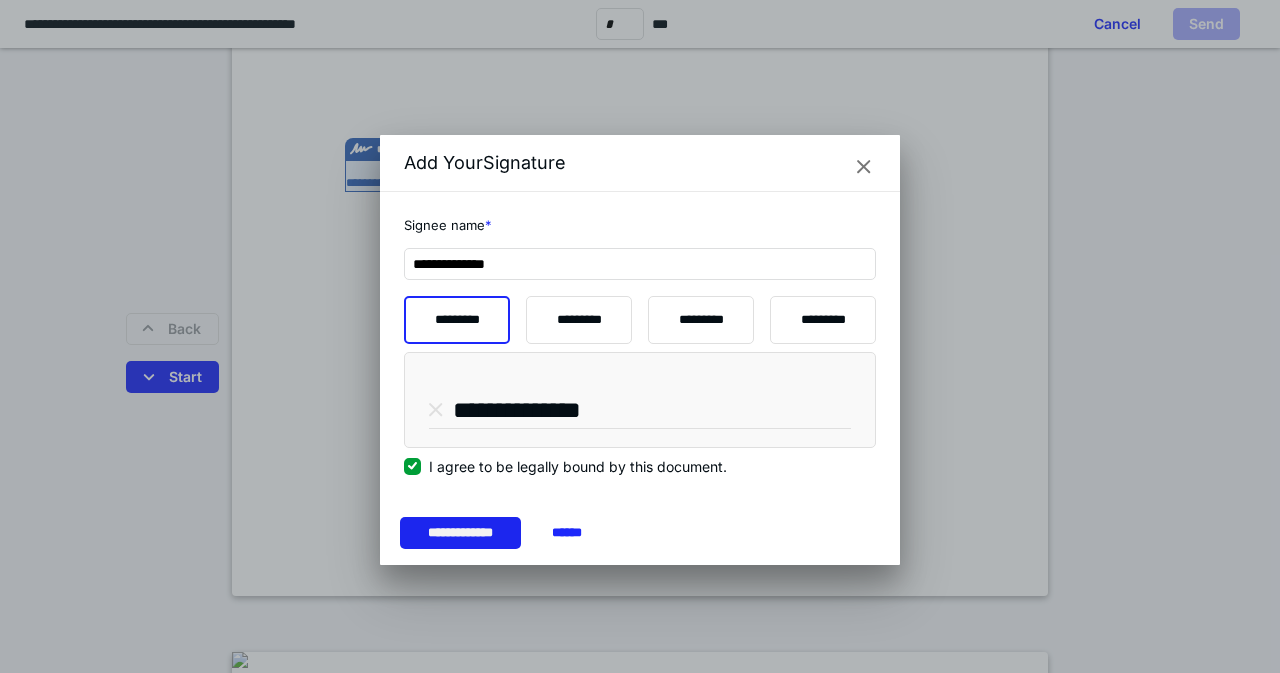 click on "**********" at bounding box center (460, 533) 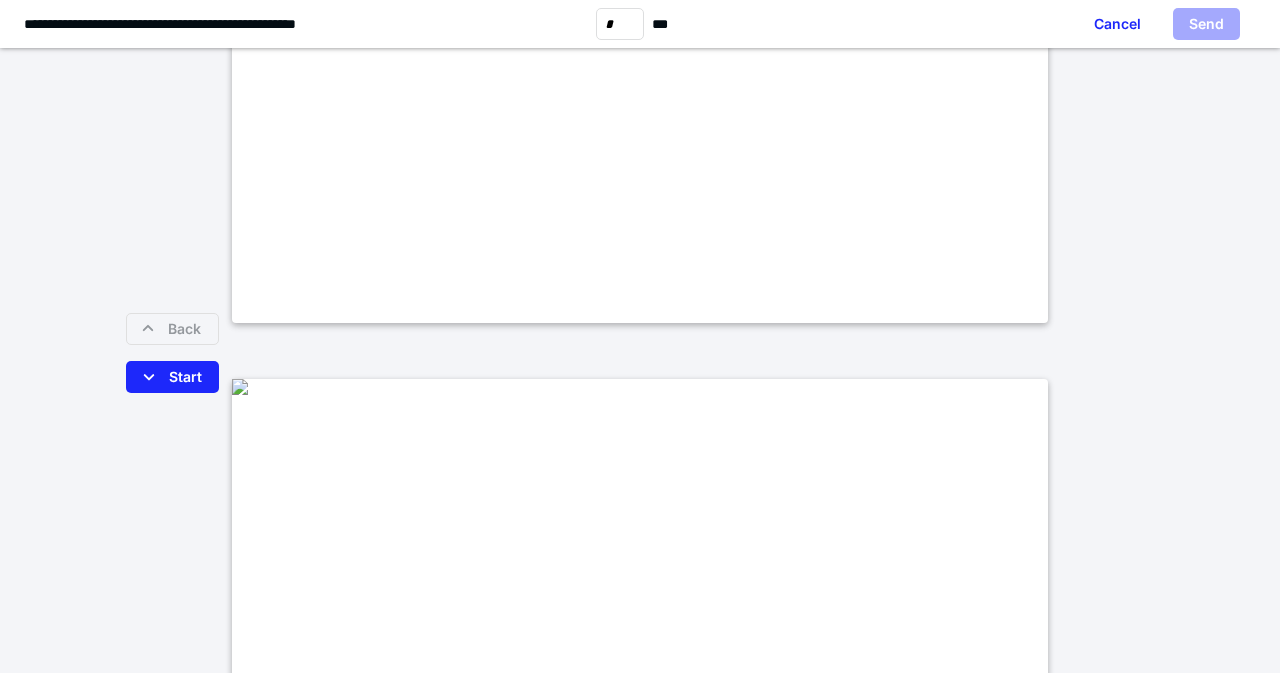 type on "*" 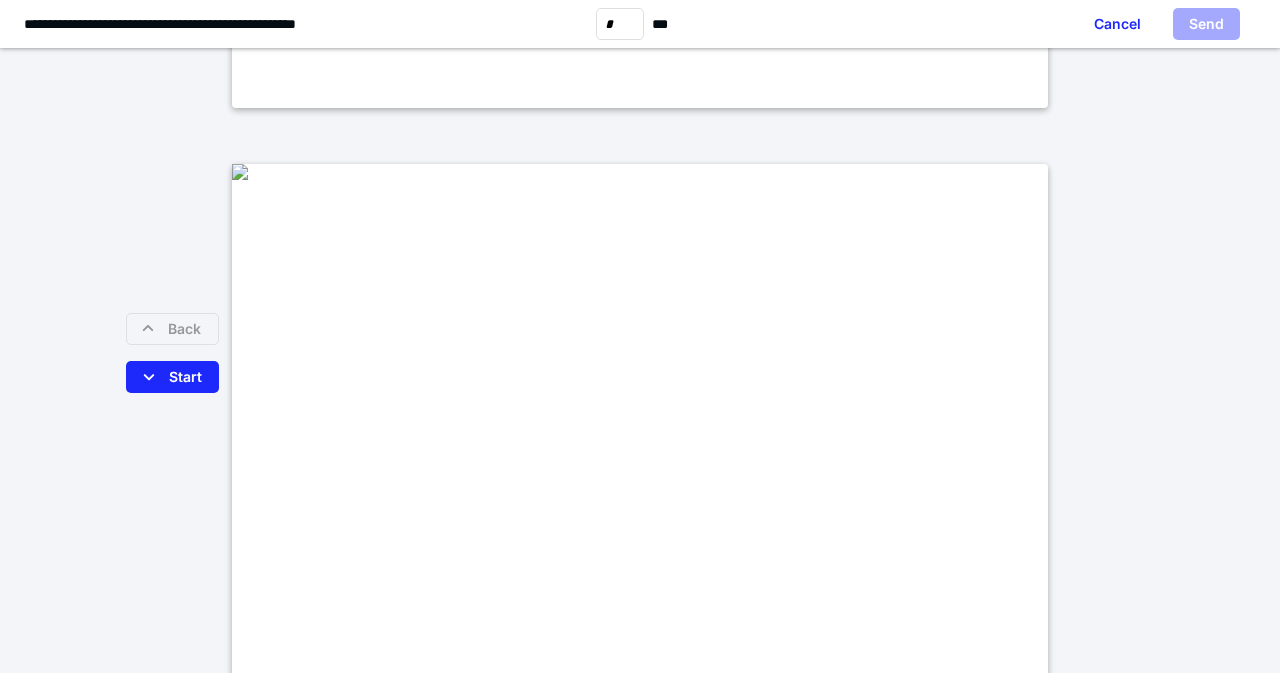scroll, scrollTop: 5900, scrollLeft: 0, axis: vertical 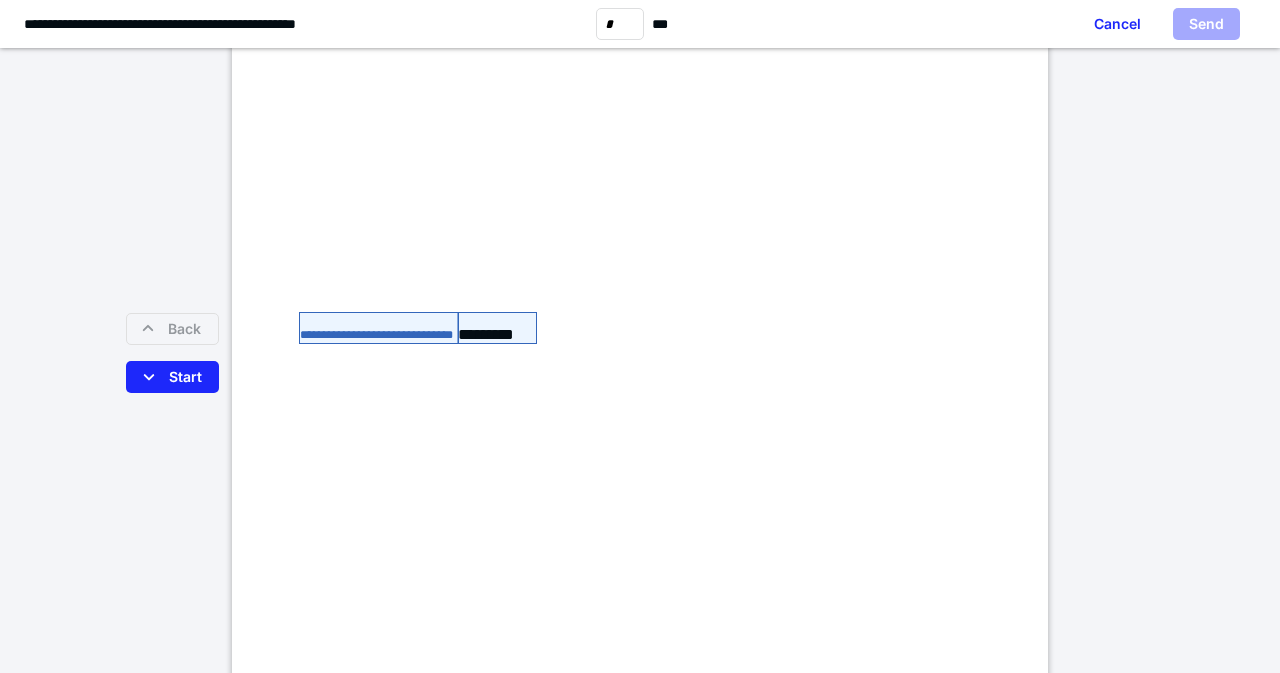 click on "**********" at bounding box center [379, 328] 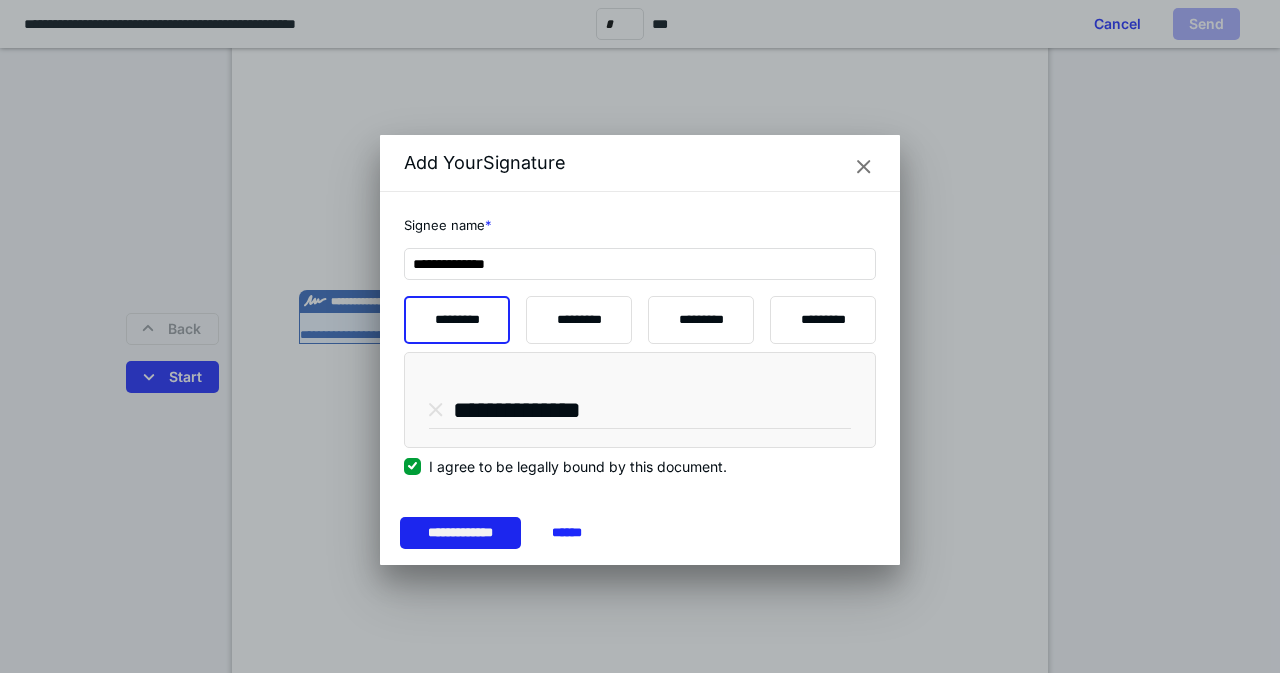 click on "**********" at bounding box center (460, 533) 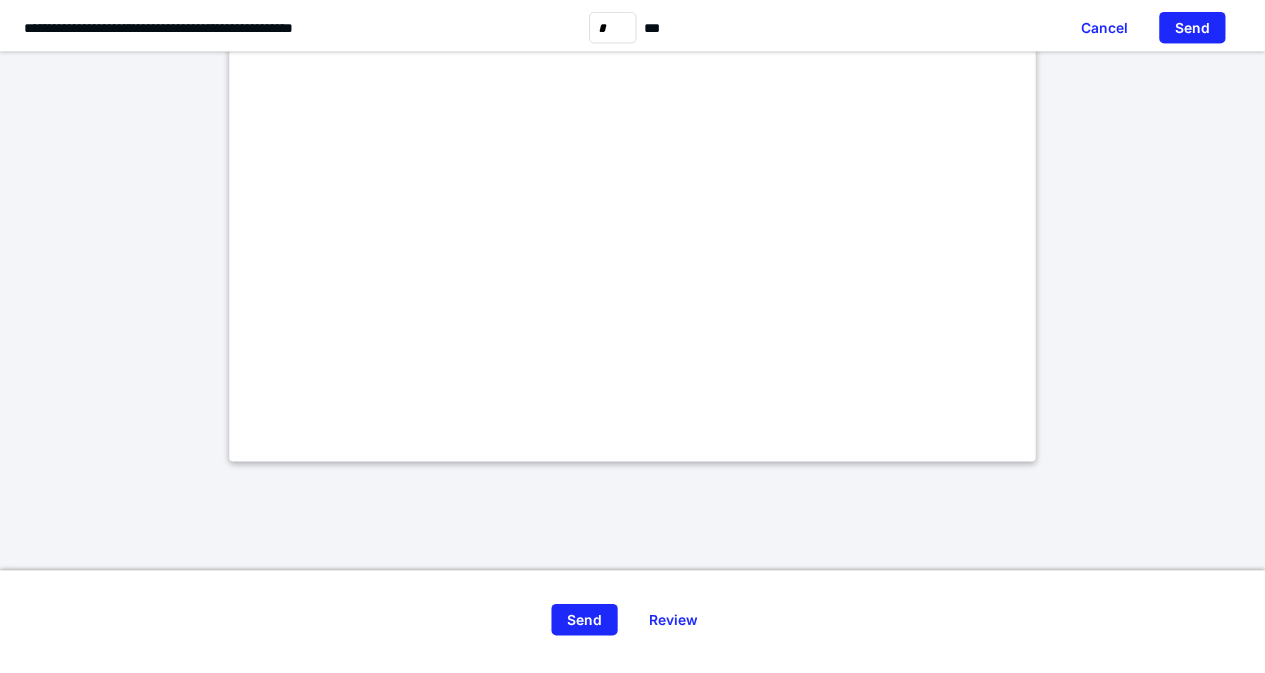 scroll, scrollTop: 6303, scrollLeft: 0, axis: vertical 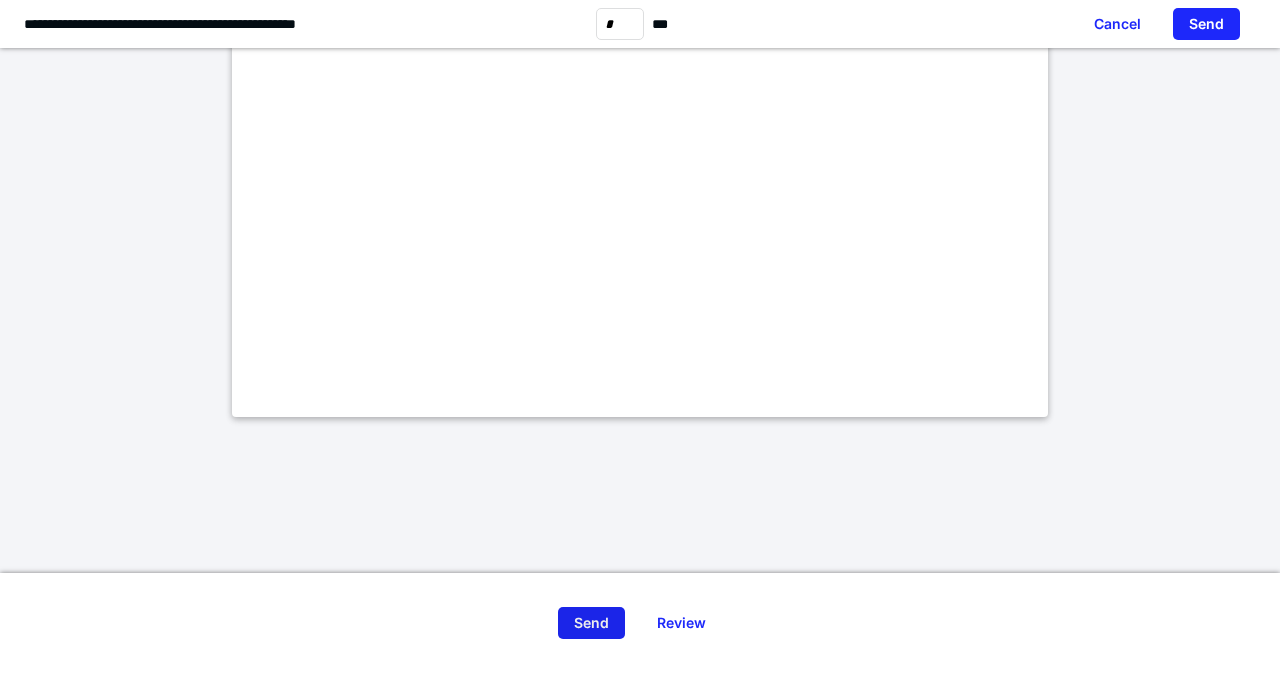click on "Send" at bounding box center (591, 623) 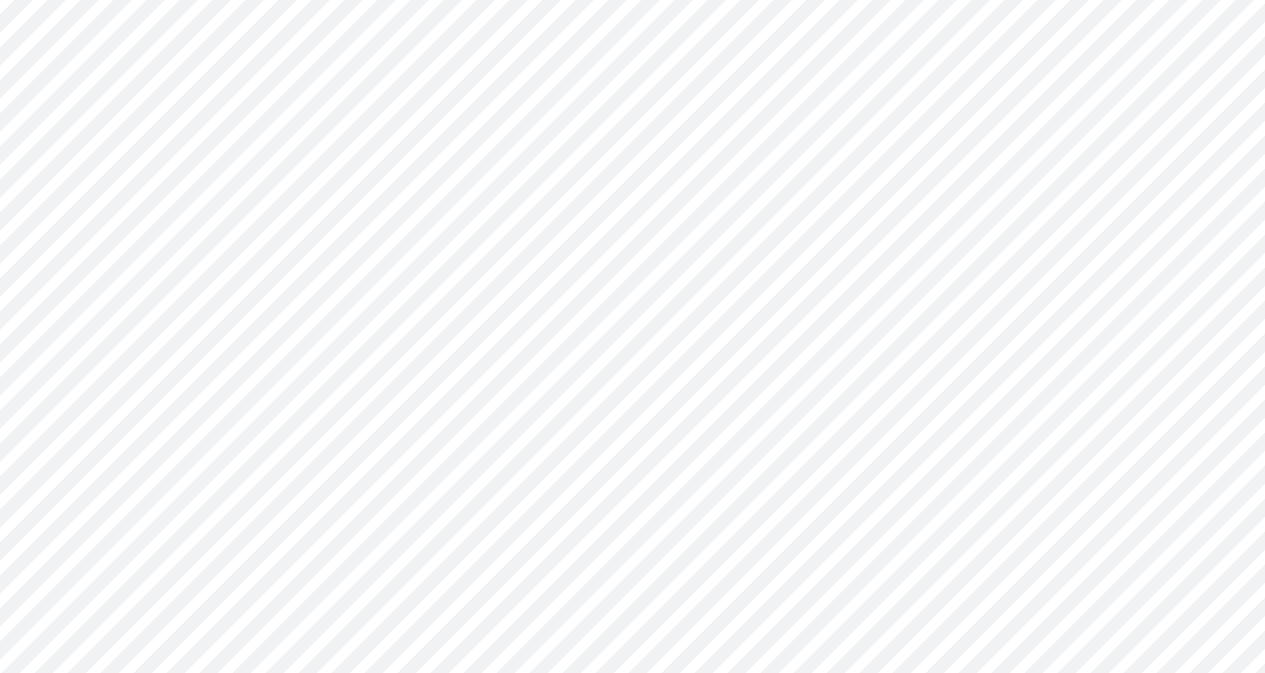 scroll, scrollTop: 0, scrollLeft: 0, axis: both 